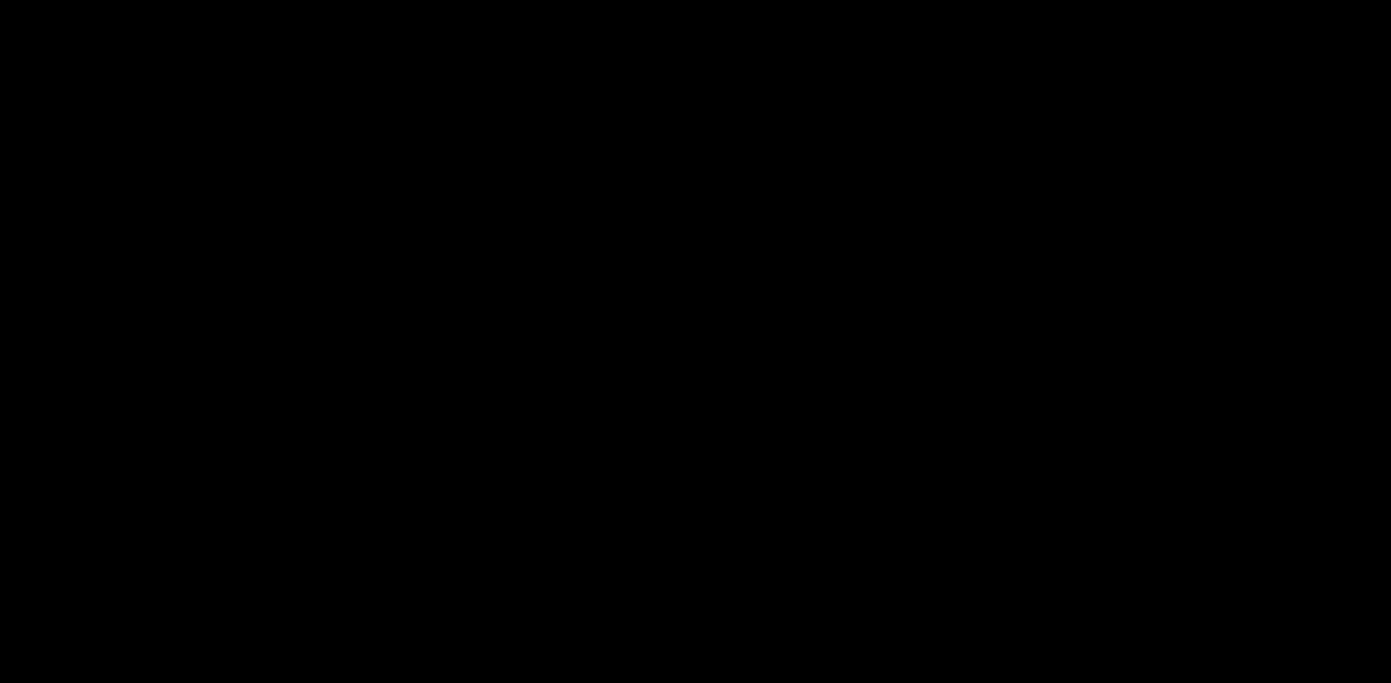 scroll, scrollTop: 0, scrollLeft: 0, axis: both 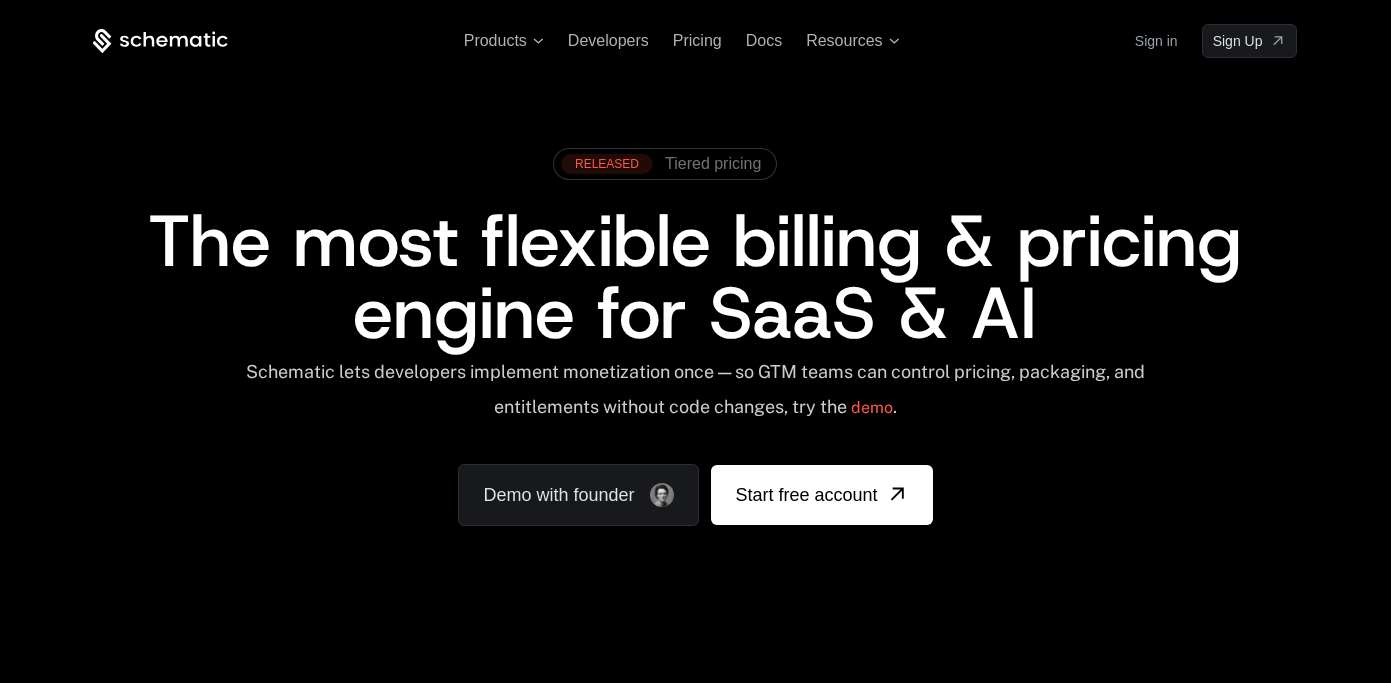 click on "Sign in" at bounding box center [1156, 41] 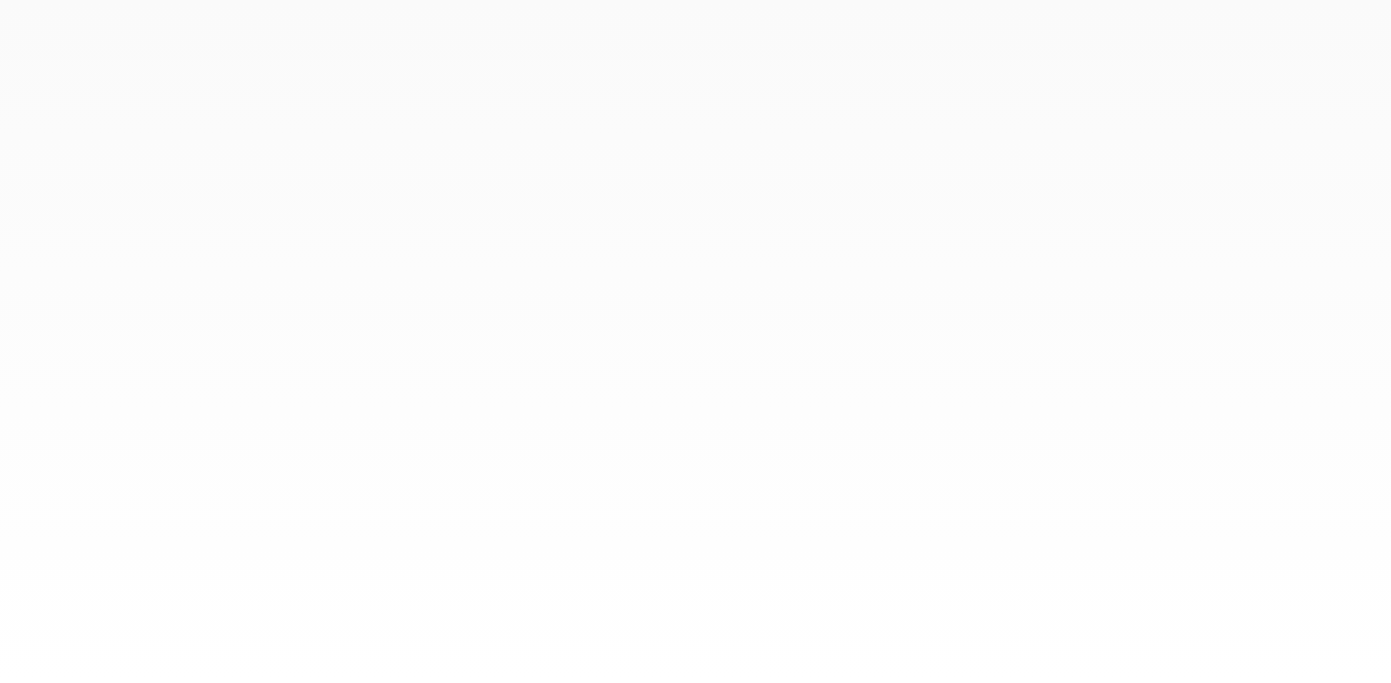 scroll, scrollTop: 0, scrollLeft: 0, axis: both 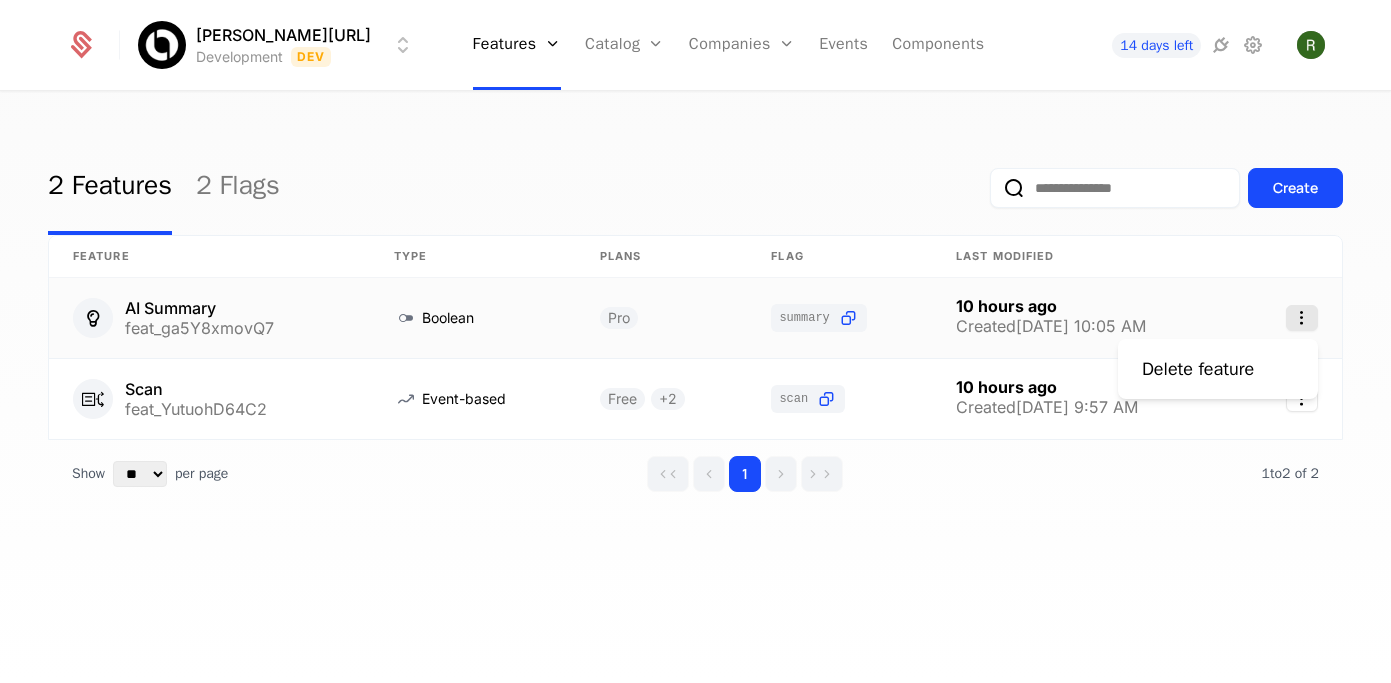 click on "[PERSON_NAME][URL] Development Dev Features Features Flags Catalog Plans Add Ons Configuration Companies Companies Users Events Components 14 days left 2 Features 2 Flags Create Feature Type Plans Flag Last Modified AI Summary feat_ga5Y8xmovQ7 Boolean Pro summary 10 hours ago Created  [DATE] 10:05 AM Scan feat_YutuohD64C2 Event-based Free + 2 scan 10 hours ago Created  [DATE] 9:57 AM Show ** ** ** *** *** per page per page 1 1  to  2   of   2  of   2
Best Viewed on Desktop You're currently viewing this on a  mobile device . For the best experience,   we recommend using a desktop or larger screens , as the application isn't fully optimized for smaller resolutions just yet. Got it  Delete feature" at bounding box center [695, 341] 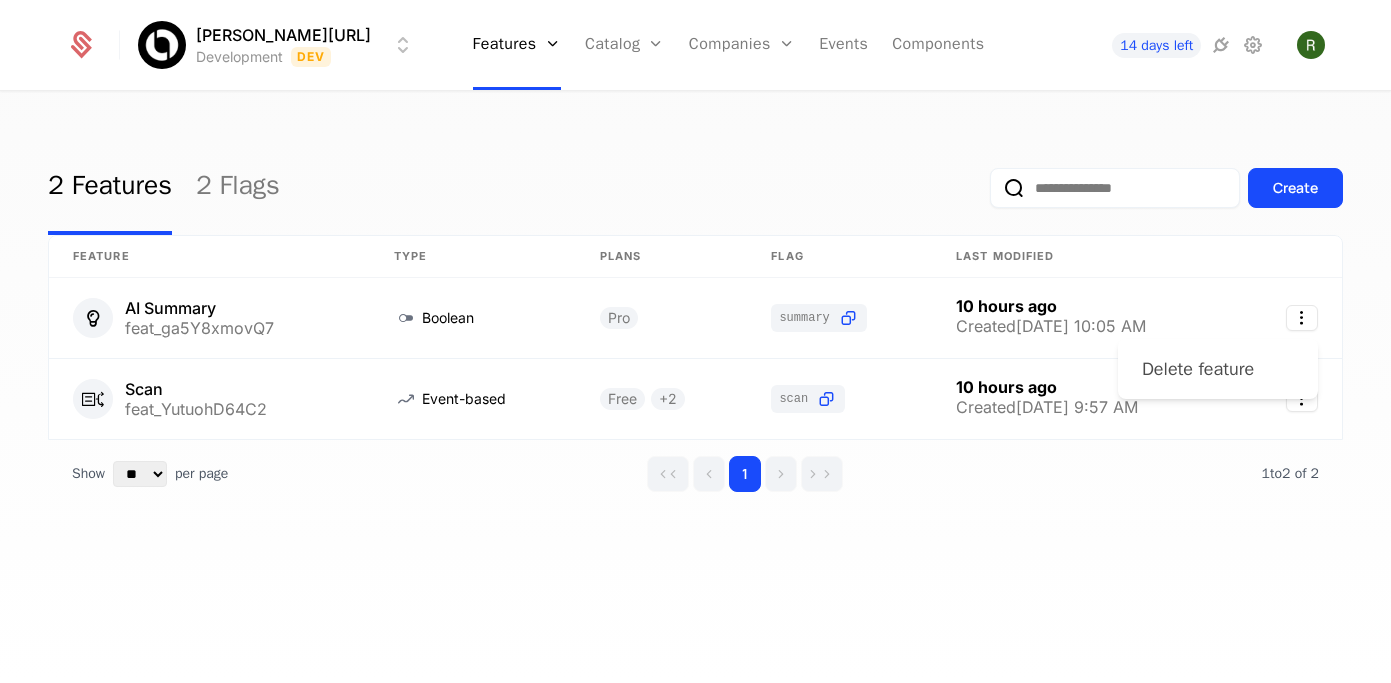 click on "Delete feature" at bounding box center (1198, 369) 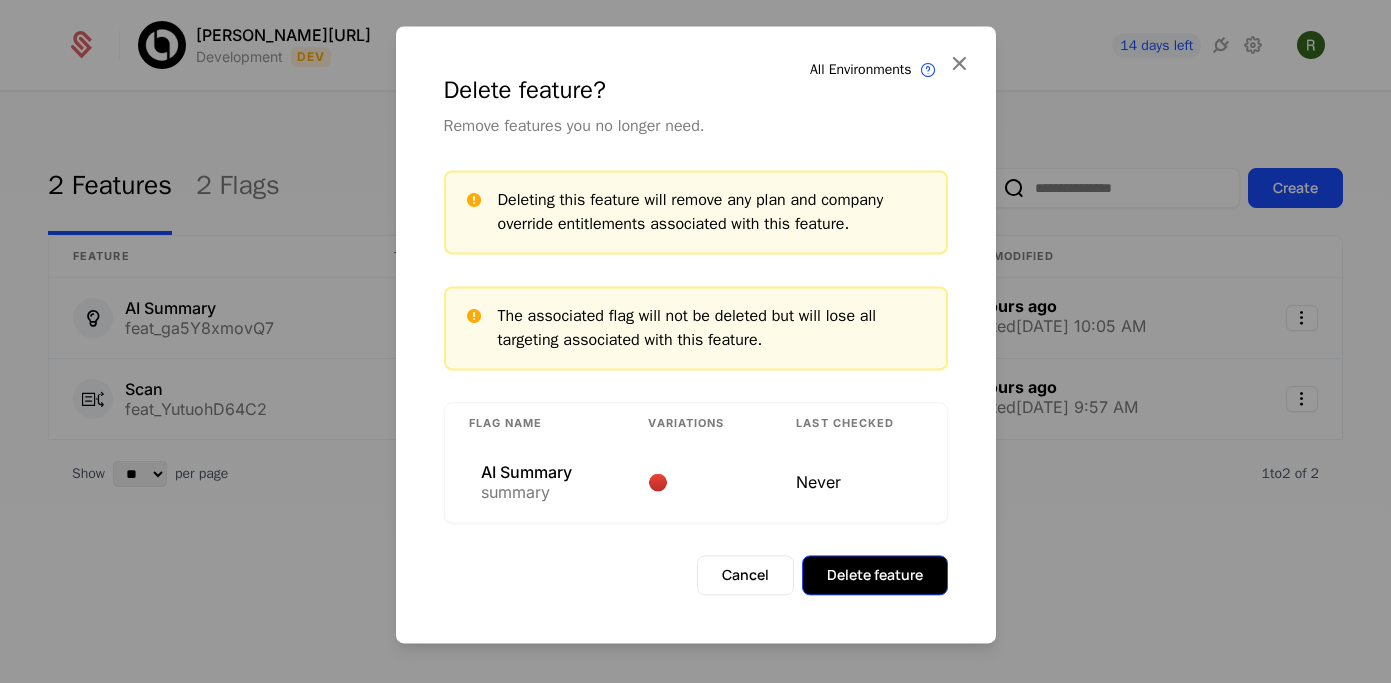 click on "Delete feature" at bounding box center (875, 575) 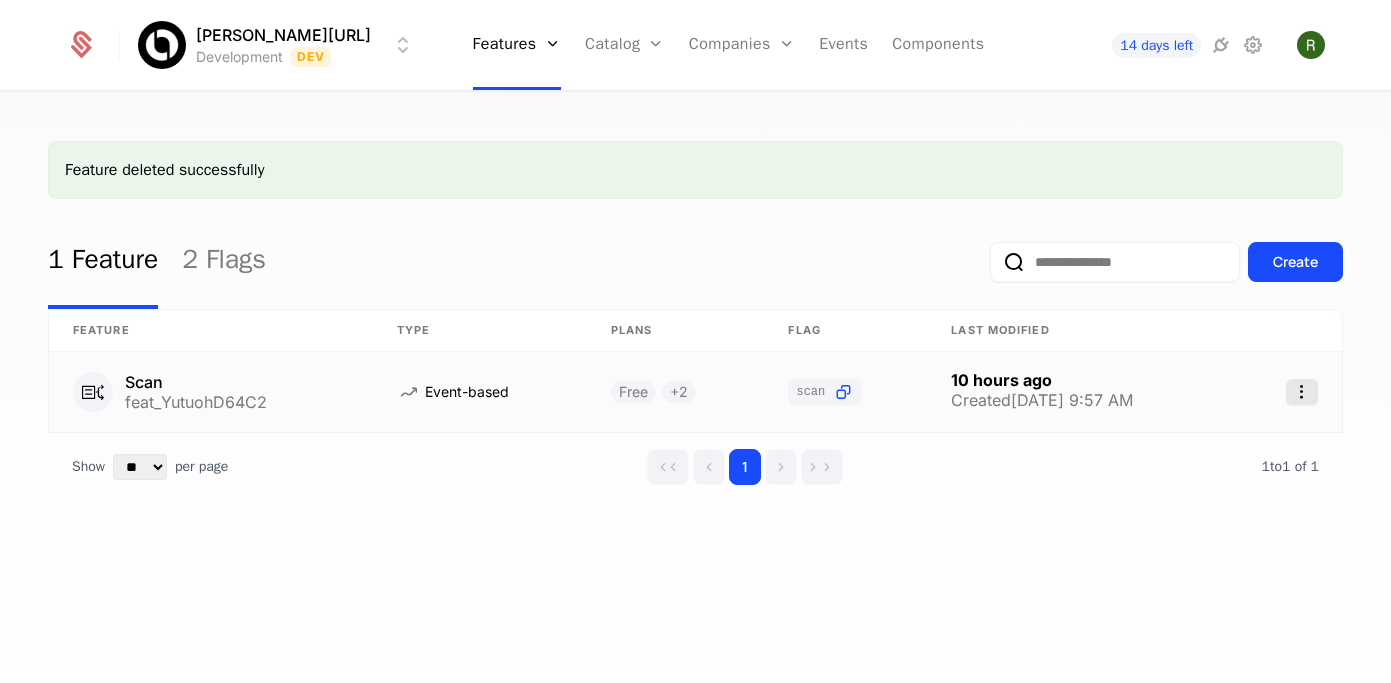 click on "Billy.ai Development Dev Features Features Flags Catalog Plans Add Ons Configuration Companies Companies Users Events Components 14 days left Feature deleted successfully 1 Feature 2 Flags Create Feature Type Plans Flag Last Modified Scan feat_YutuohD64C2 Event-based Free + 2 scan 10 hours ago Created  7/23/25, 9:57 AM Show ** ** ** *** *** per page per page 1 1  to  1   of   1  of   1
Best Viewed on Desktop You're currently viewing this on a  mobile device . For the best experience,   we recommend using a desktop or larger screens , as the application isn't fully optimized for smaller resolutions just yet. Got it" at bounding box center [695, 341] 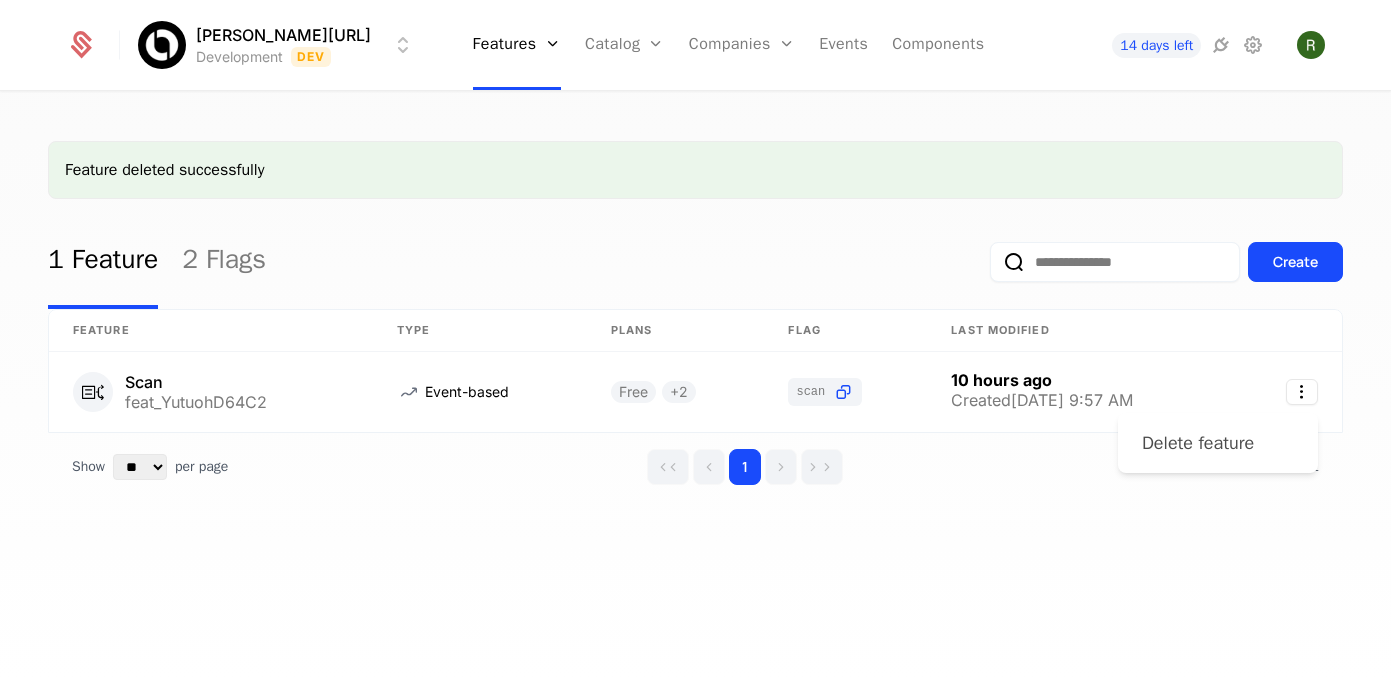 click on "Delete feature" at bounding box center (1198, 443) 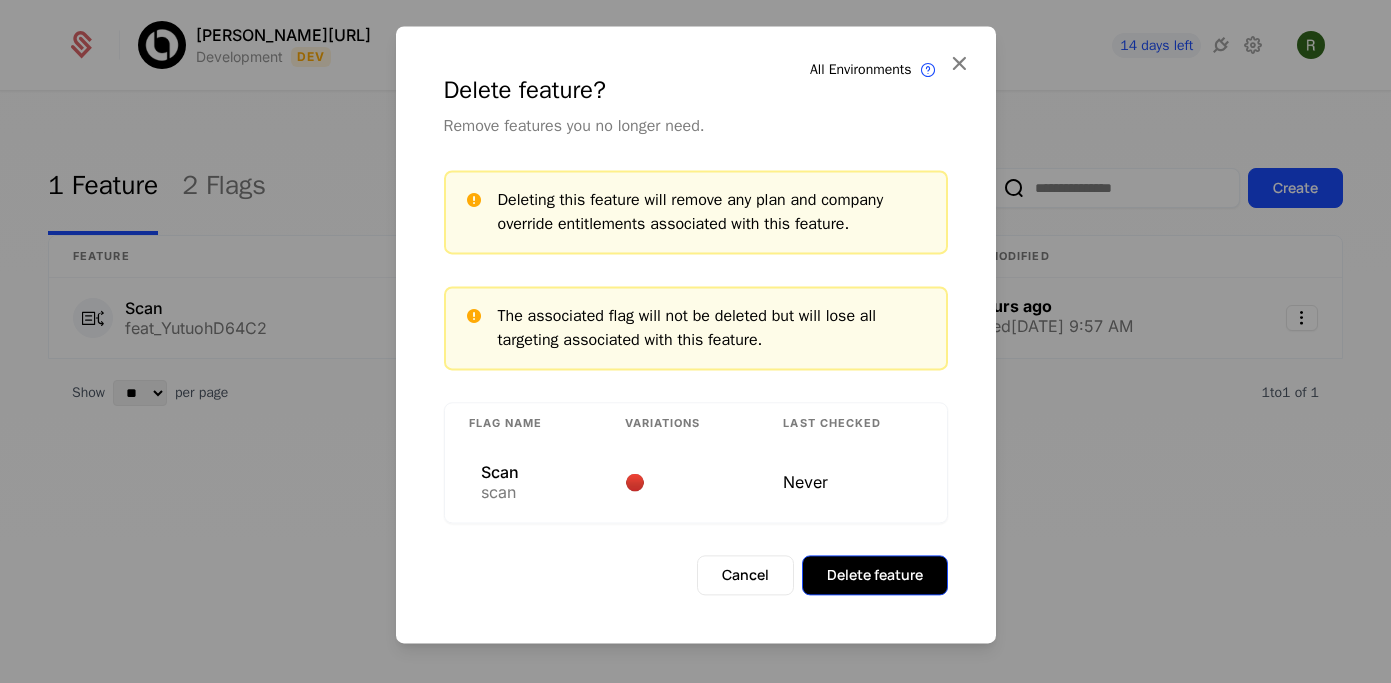 click on "Delete feature" at bounding box center [875, 575] 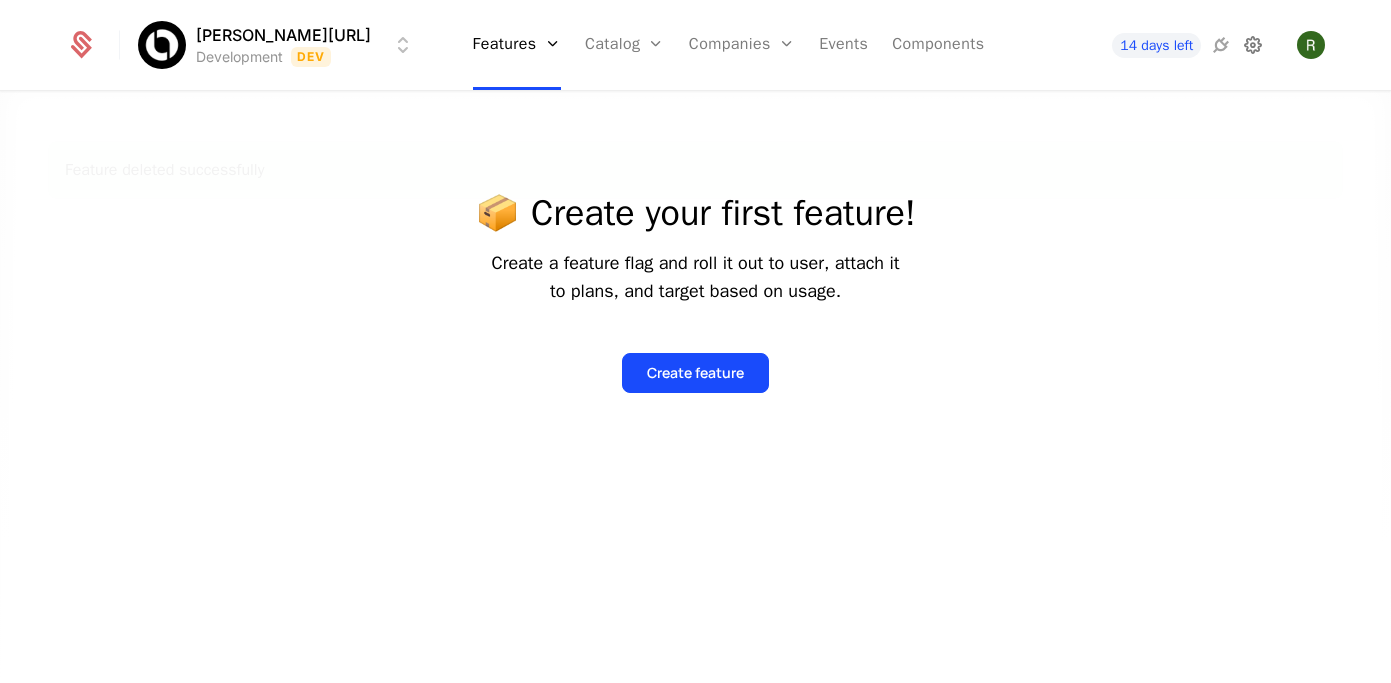 click at bounding box center (1253, 45) 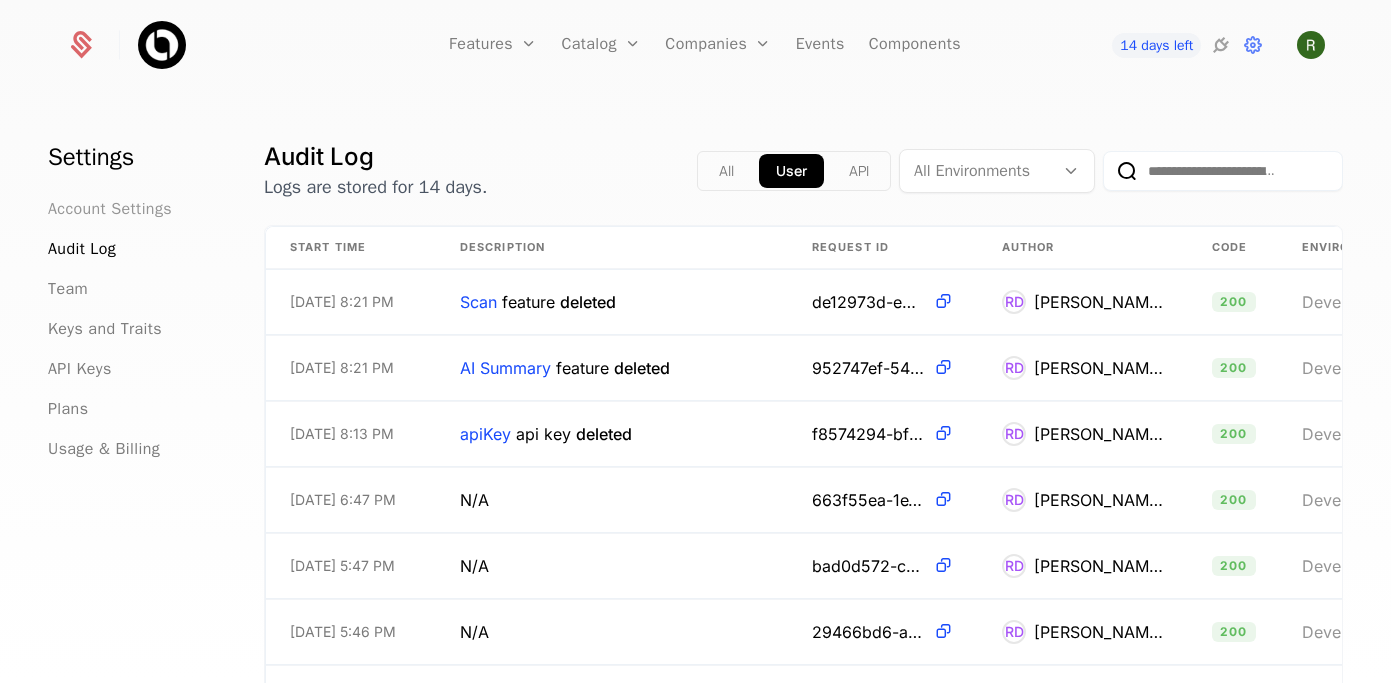 click on "Account Settings" at bounding box center (110, 209) 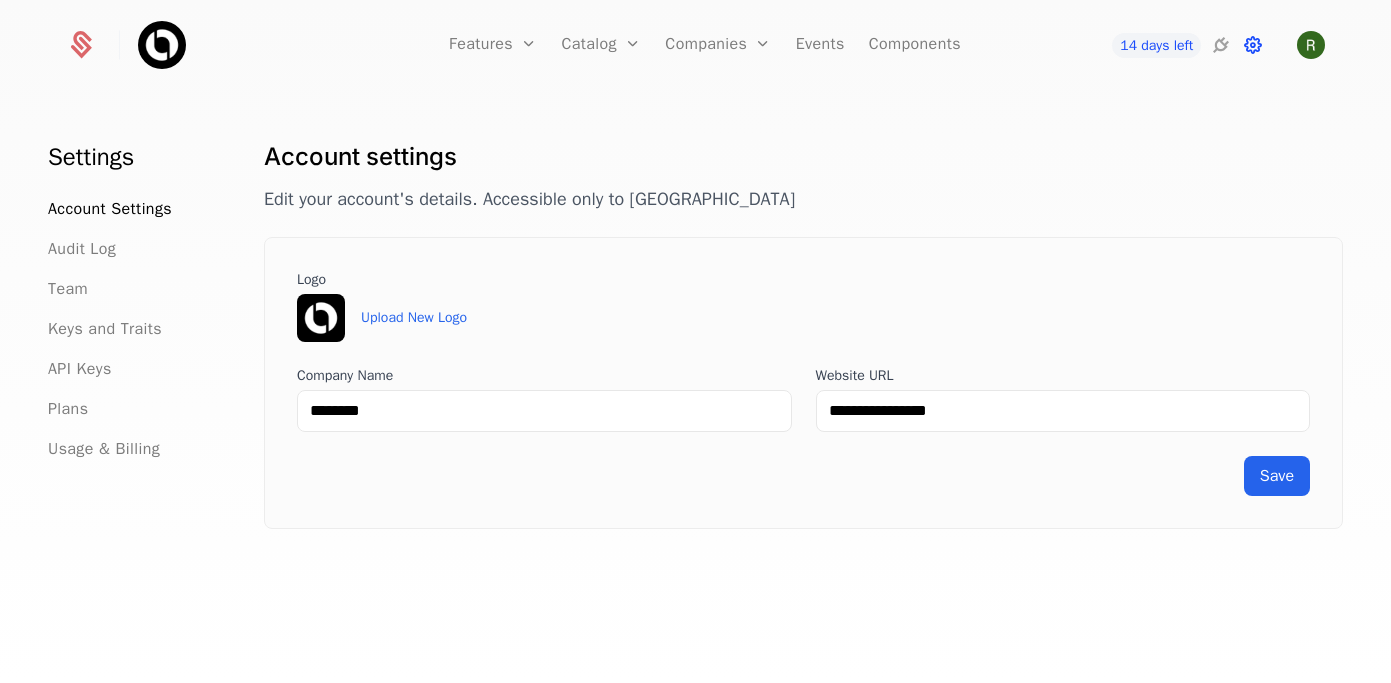 click at bounding box center (1253, 45) 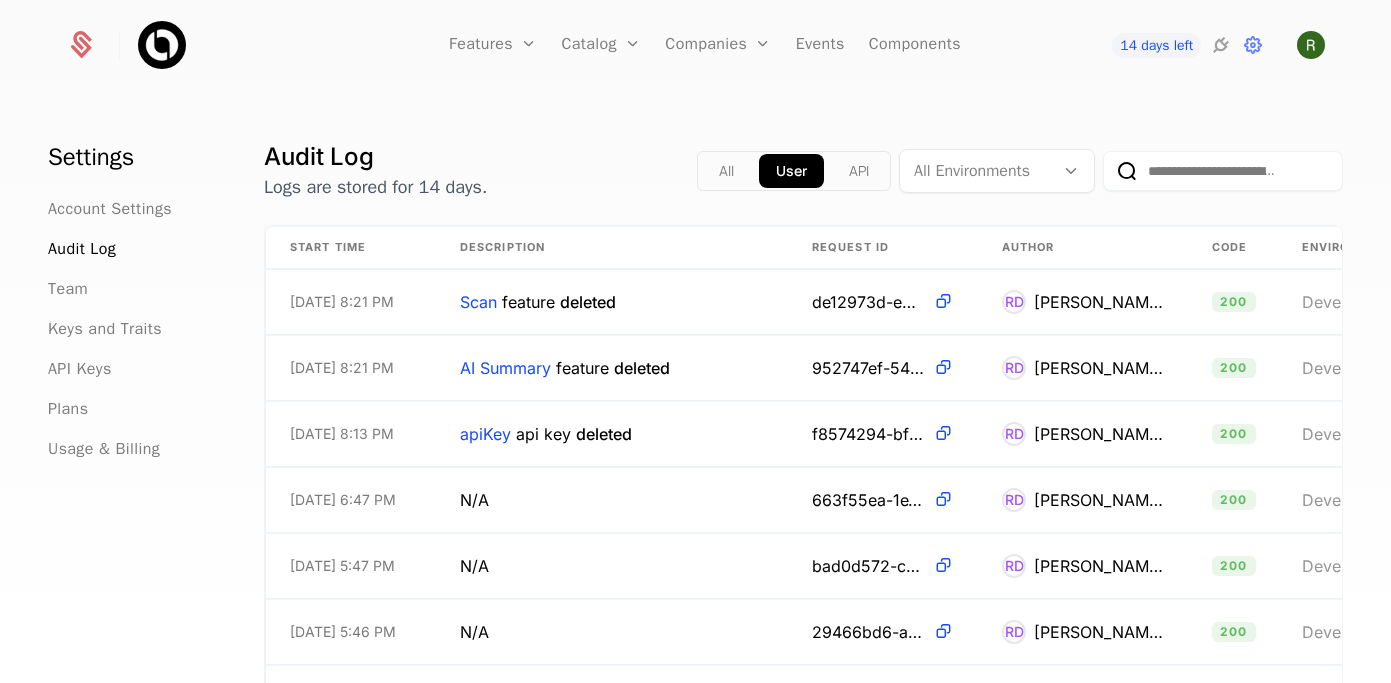 click on "API" at bounding box center (859, 171) 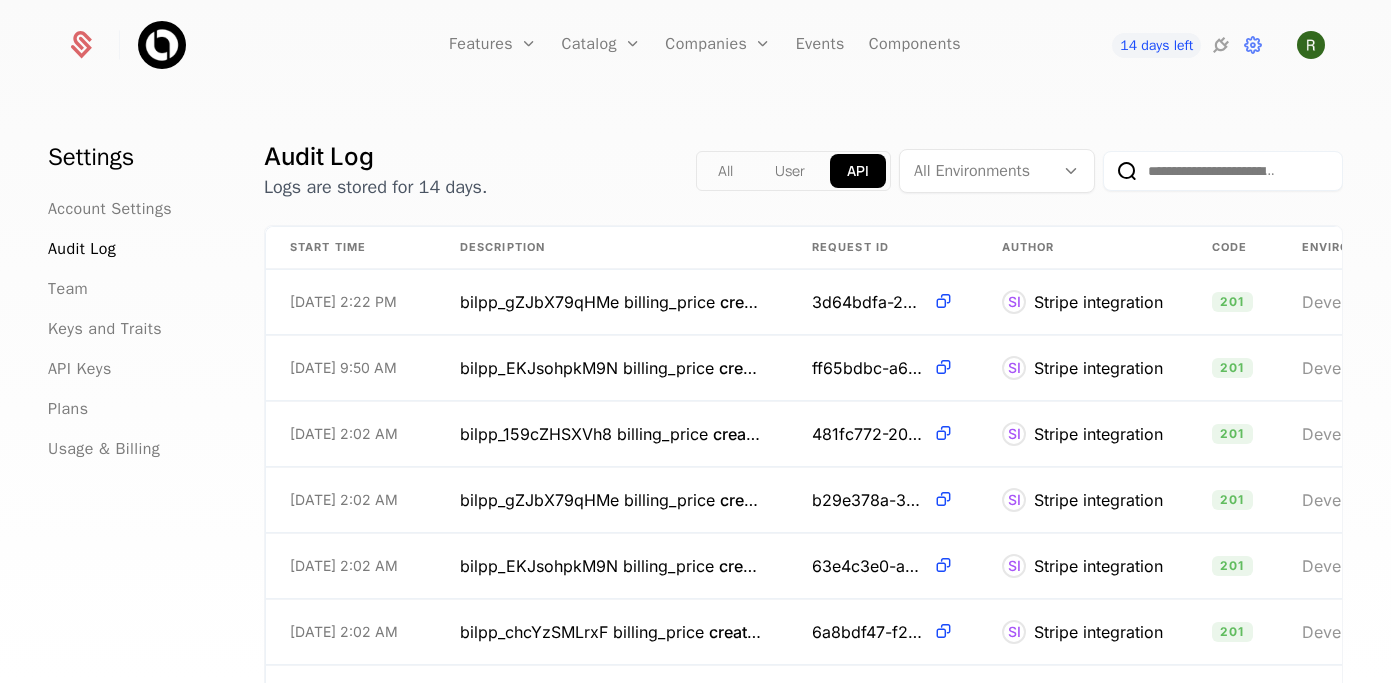 click on "All" at bounding box center [725, 171] 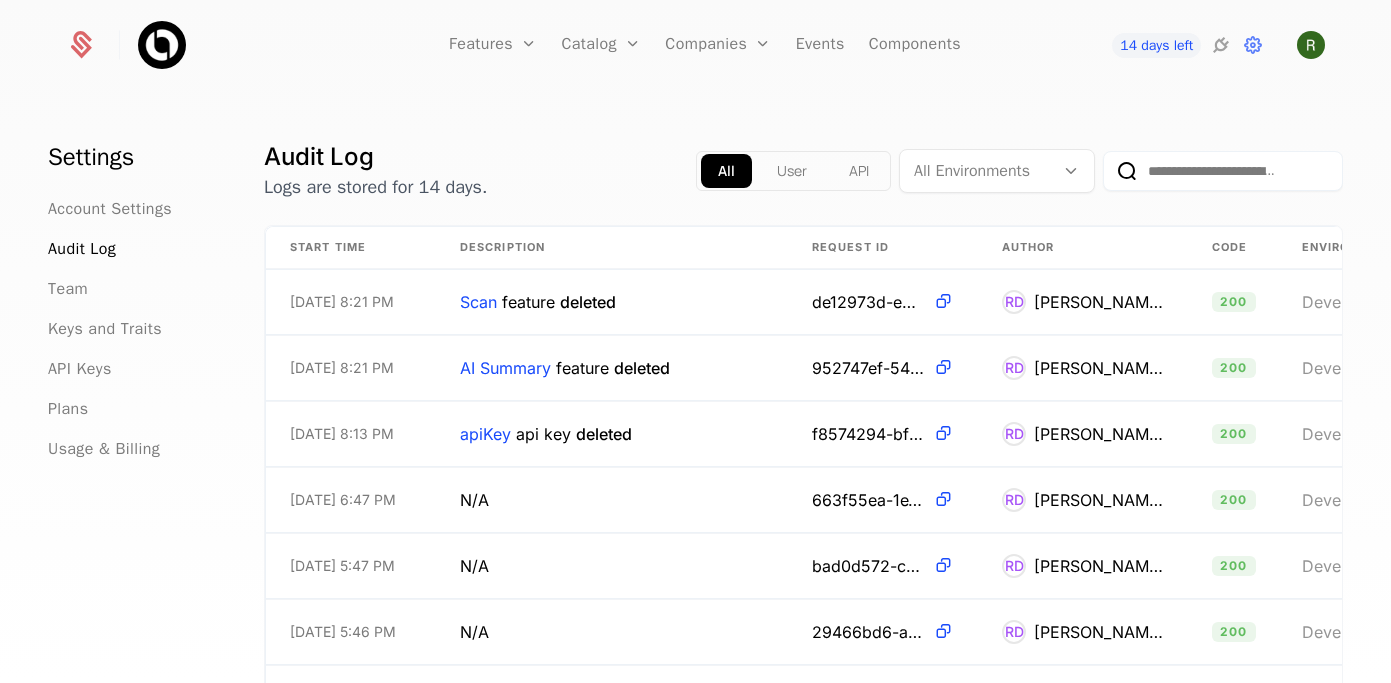 click on "API Keys" at bounding box center (132, 369) 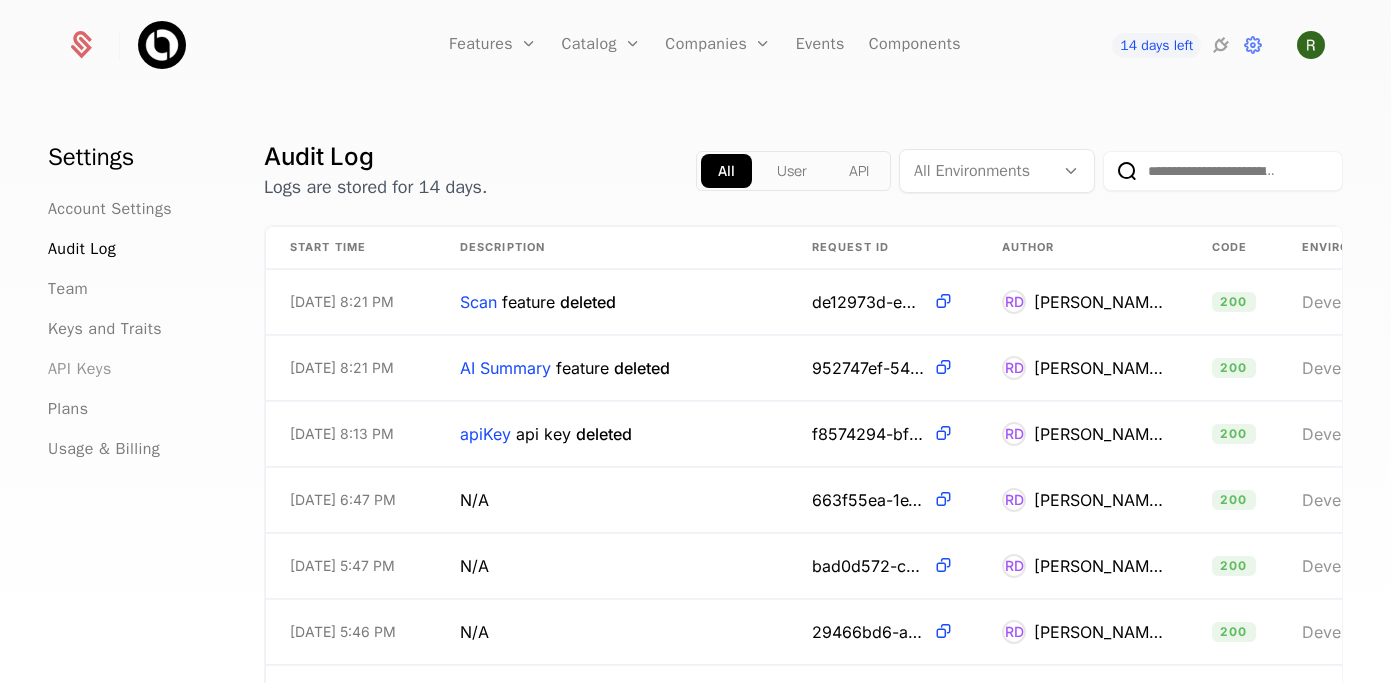 click on "API Keys" at bounding box center (80, 369) 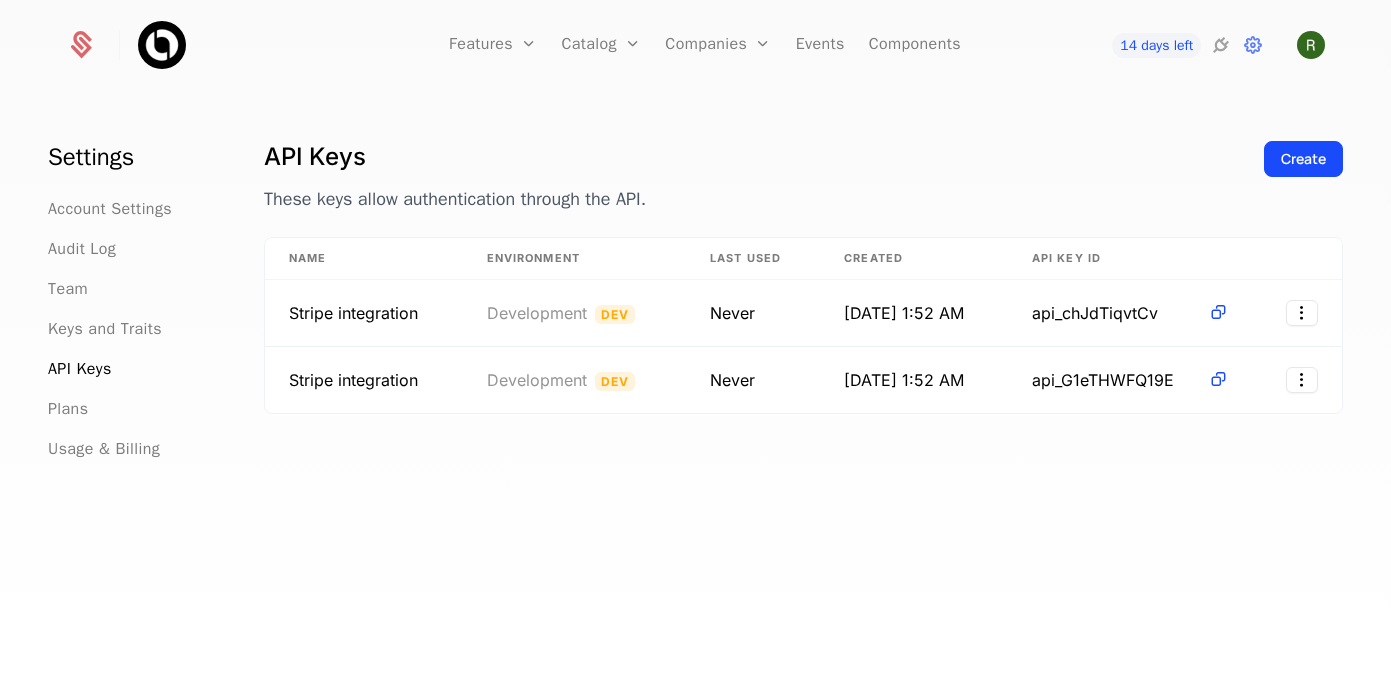 click on "Audit Log" at bounding box center [132, 249] 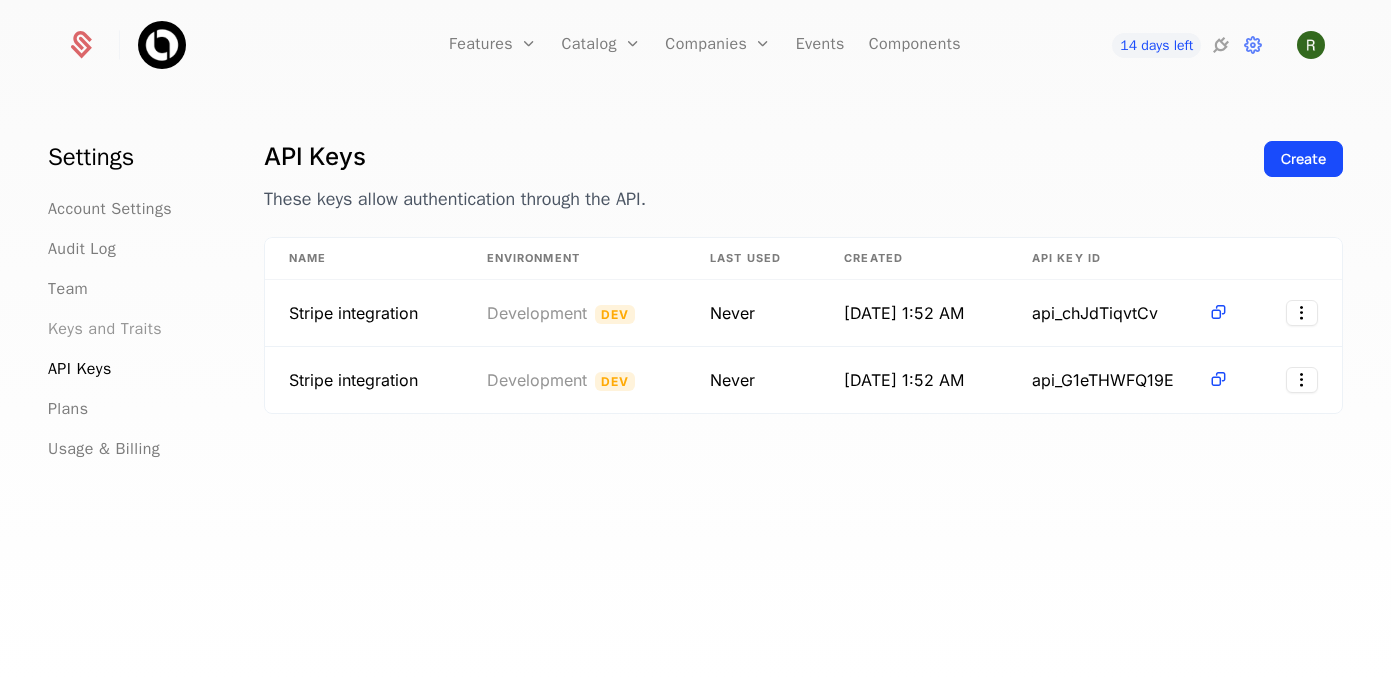 click on "Keys and Traits" at bounding box center [105, 329] 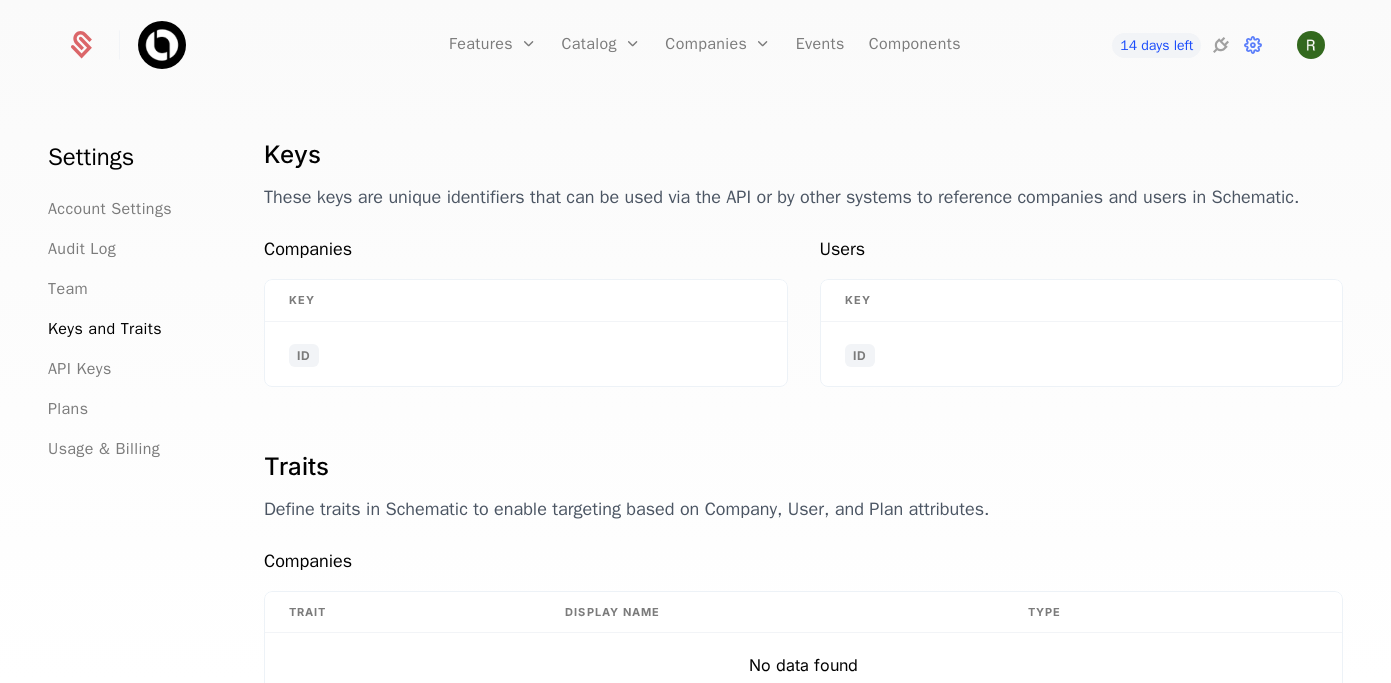 scroll, scrollTop: 0, scrollLeft: 0, axis: both 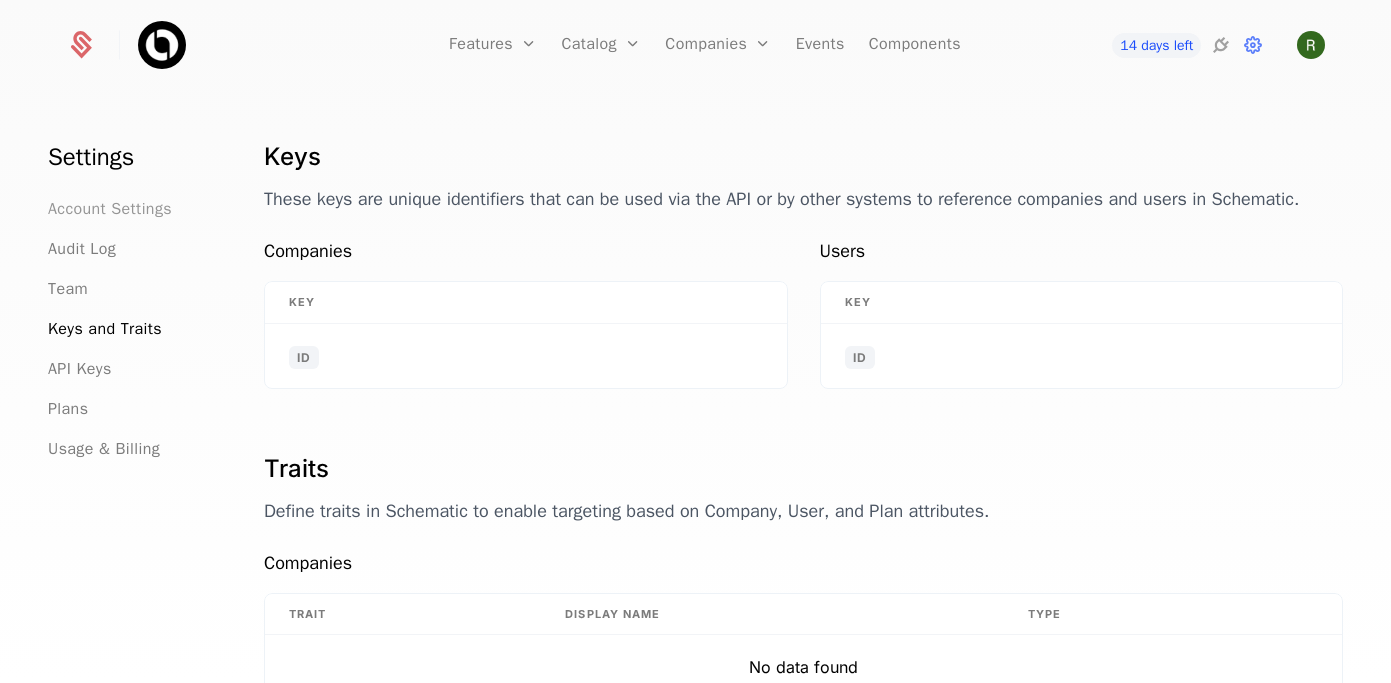 click on "Account Settings" at bounding box center [110, 209] 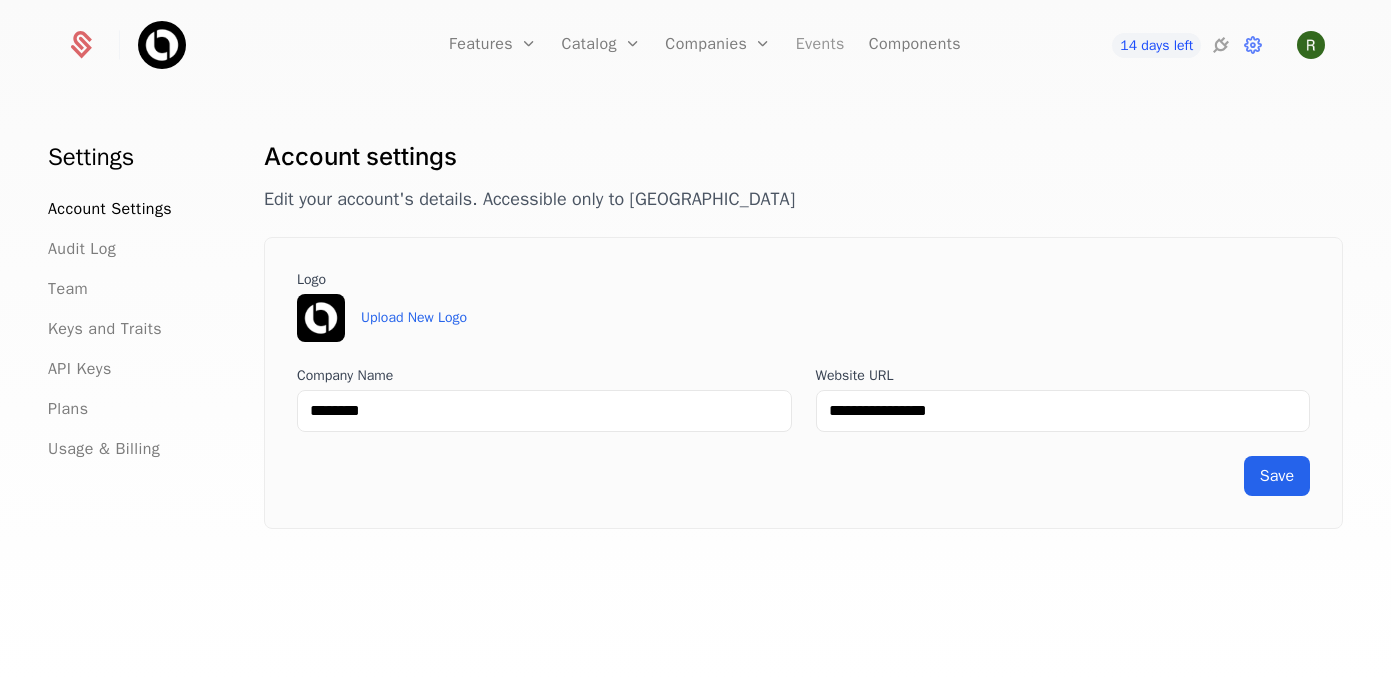 click on "Events" at bounding box center (820, 45) 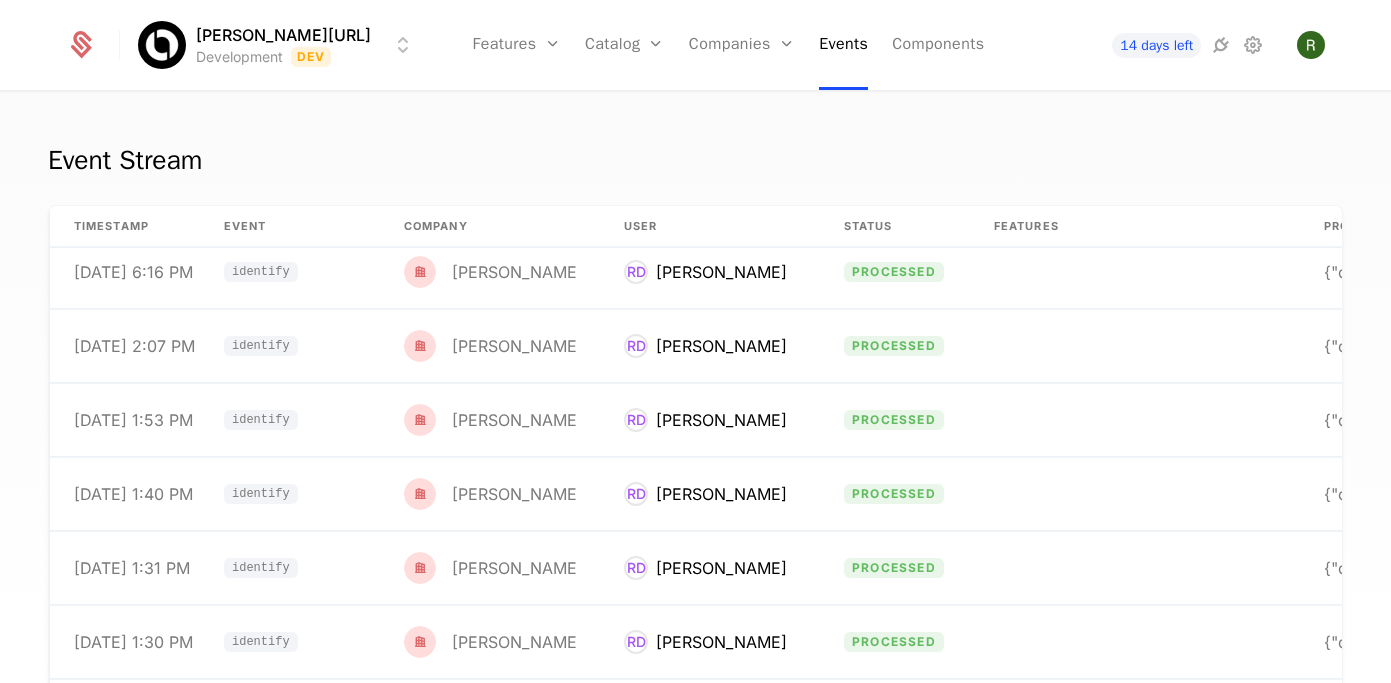 scroll, scrollTop: 0, scrollLeft: 0, axis: both 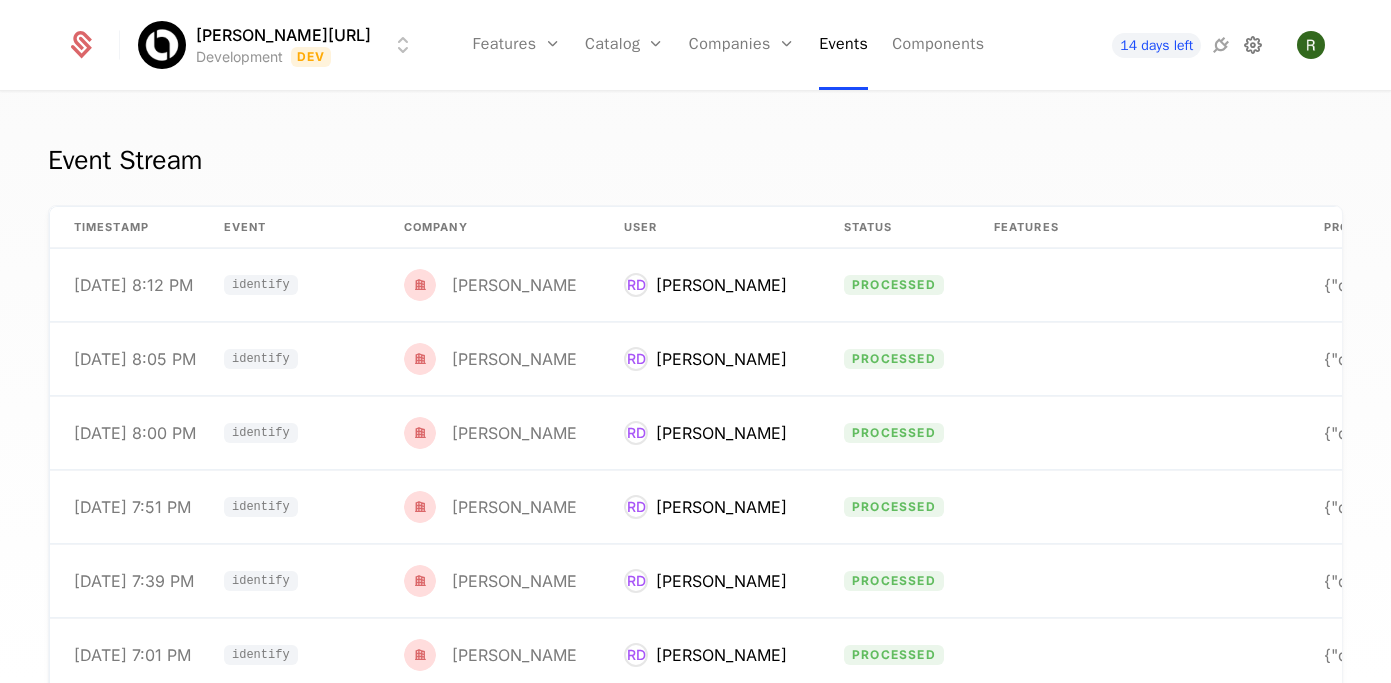 click at bounding box center [1253, 45] 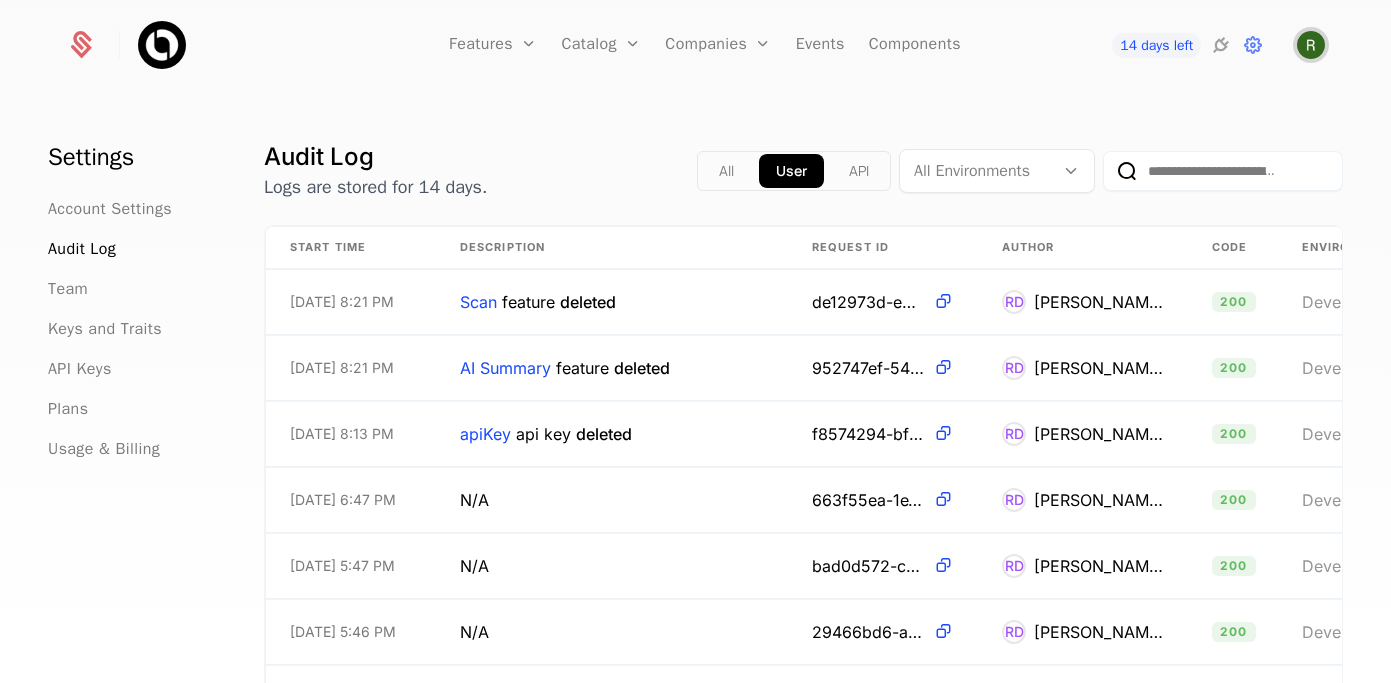 click at bounding box center [1311, 45] 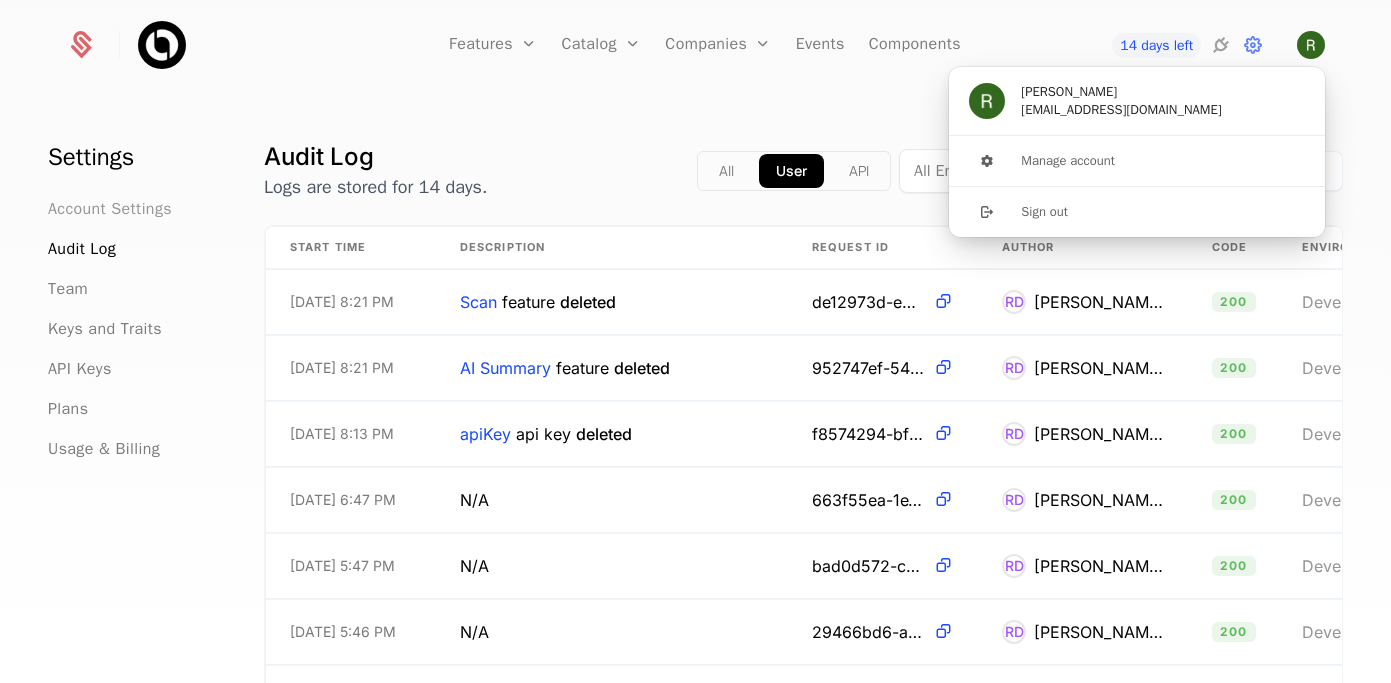 click on "Account Settings" at bounding box center [110, 209] 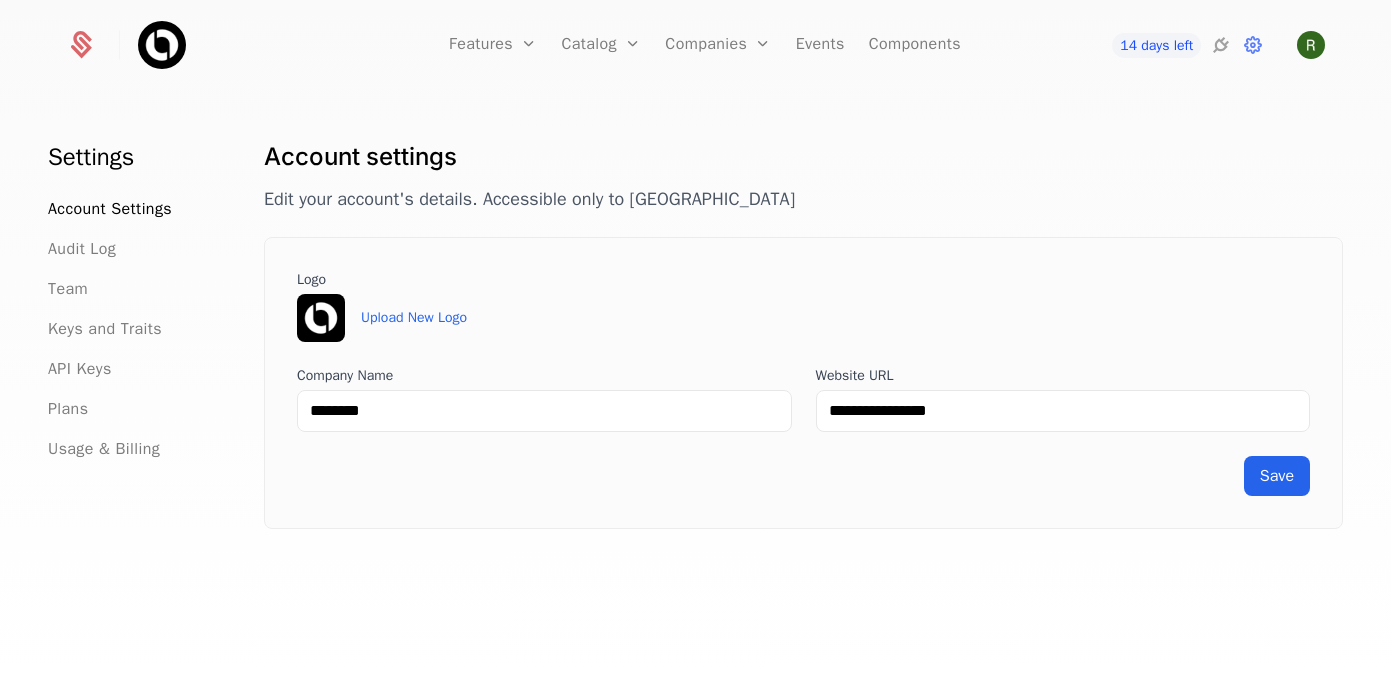 click on "Upload New Logo" at bounding box center (803, 318) 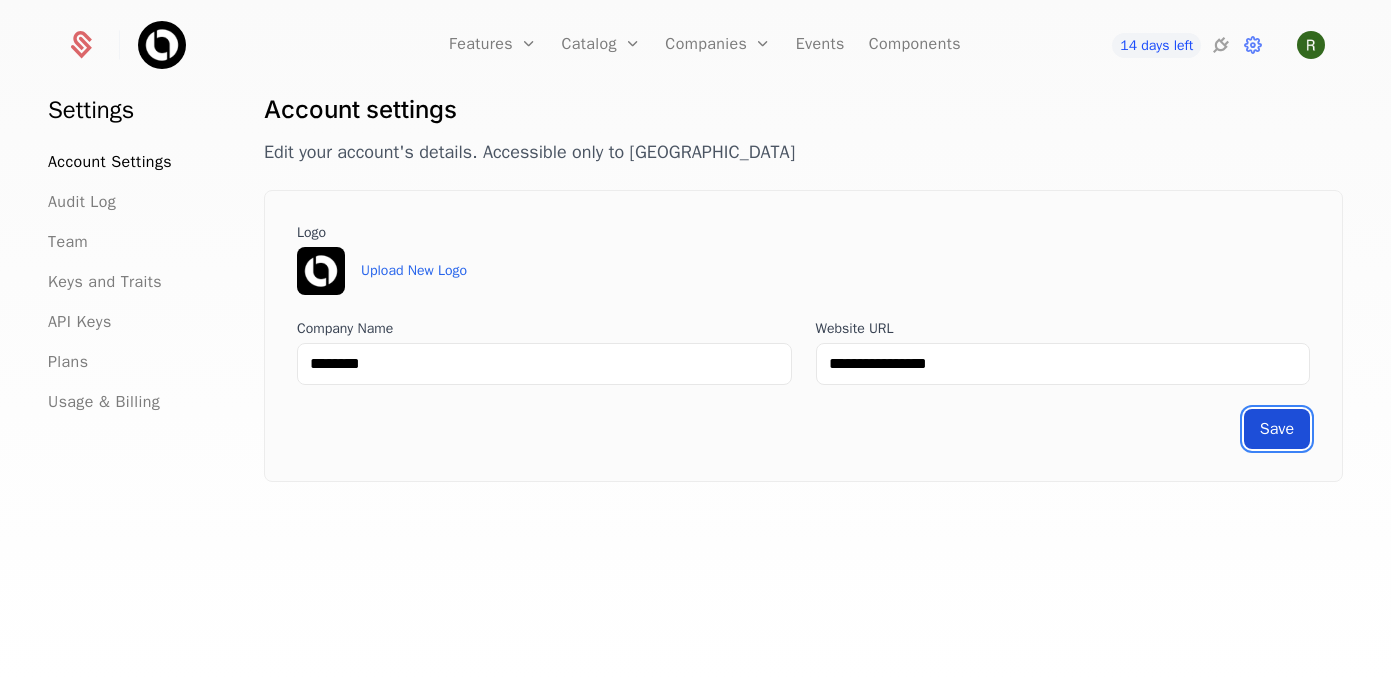 click on "Save" at bounding box center (1277, 429) 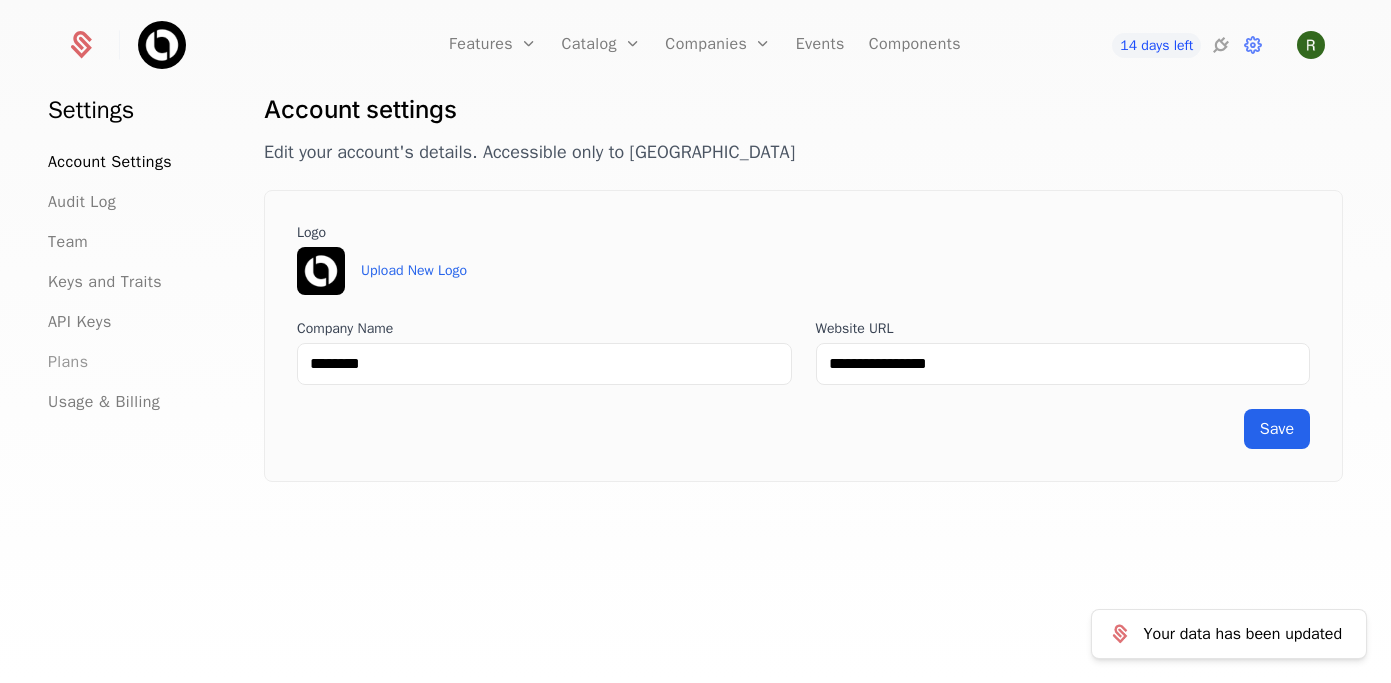 click on "Plans" at bounding box center [68, 362] 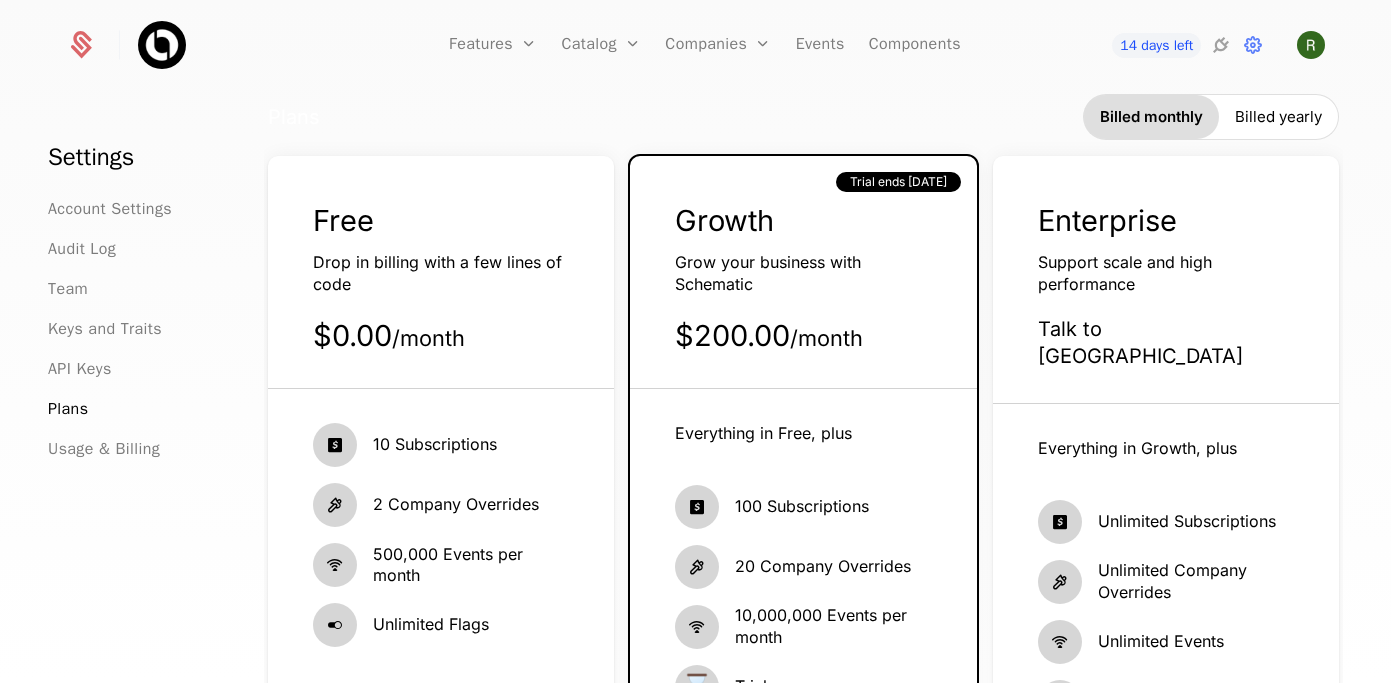 click on "$0.00 / month" at bounding box center [441, 335] 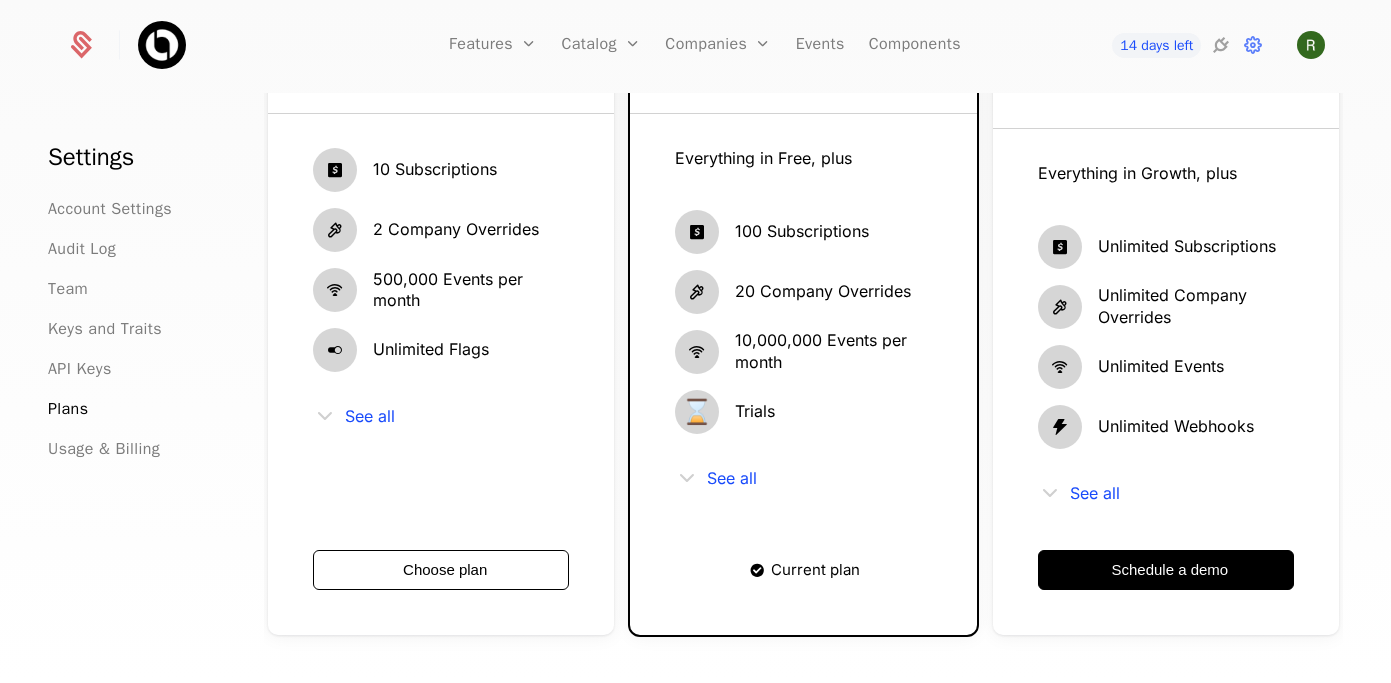 scroll, scrollTop: 327, scrollLeft: 0, axis: vertical 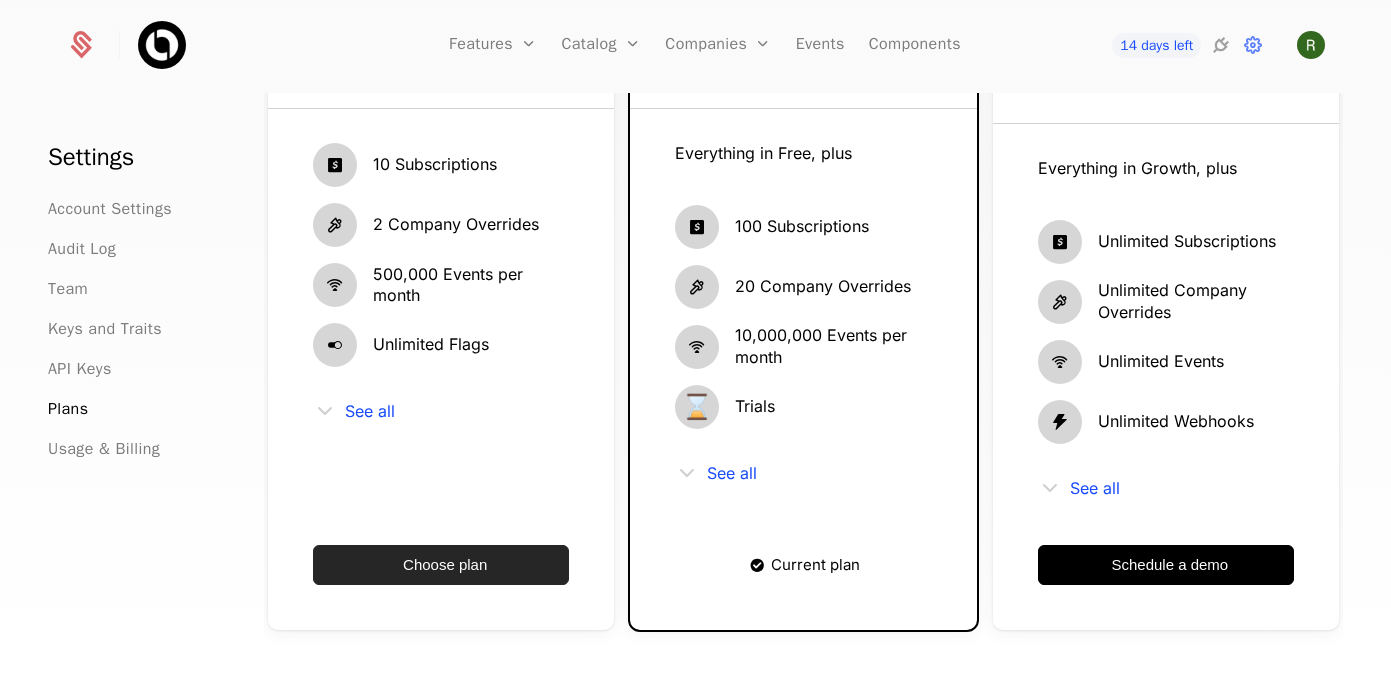 click on "Choose plan" at bounding box center [441, 565] 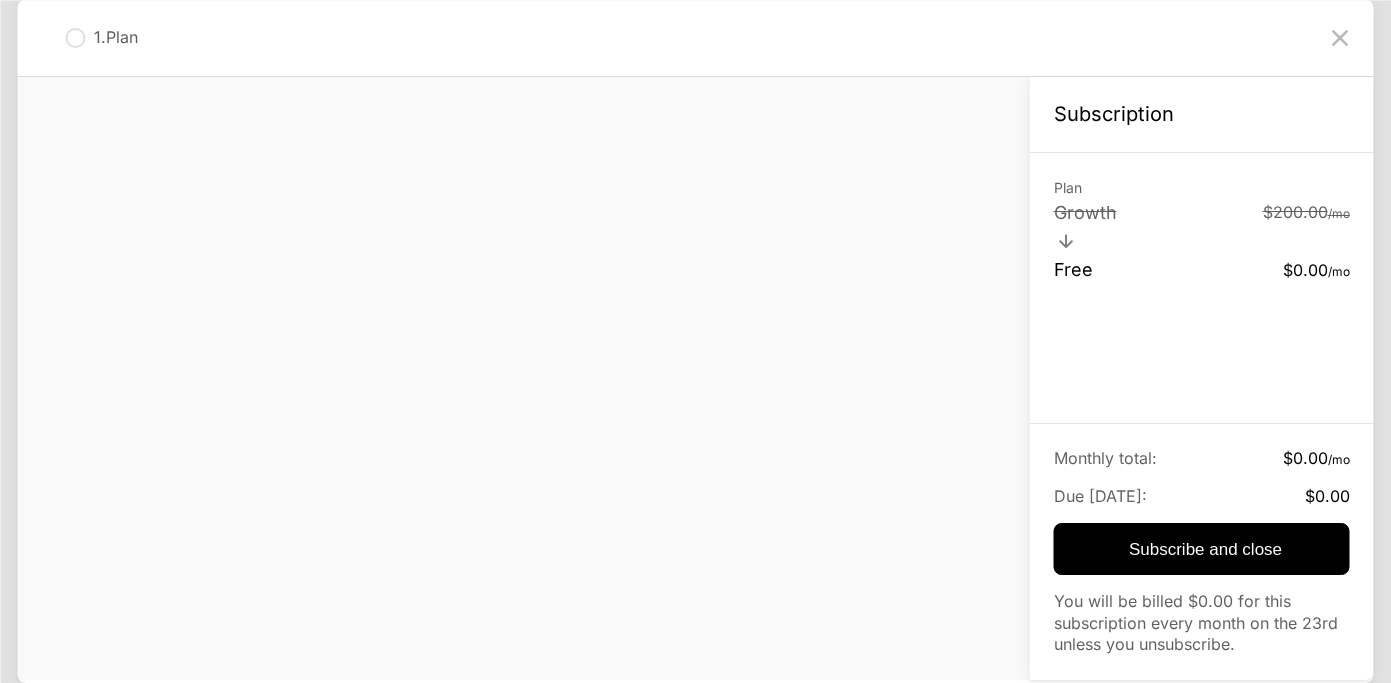 click at bounding box center [1340, 38] 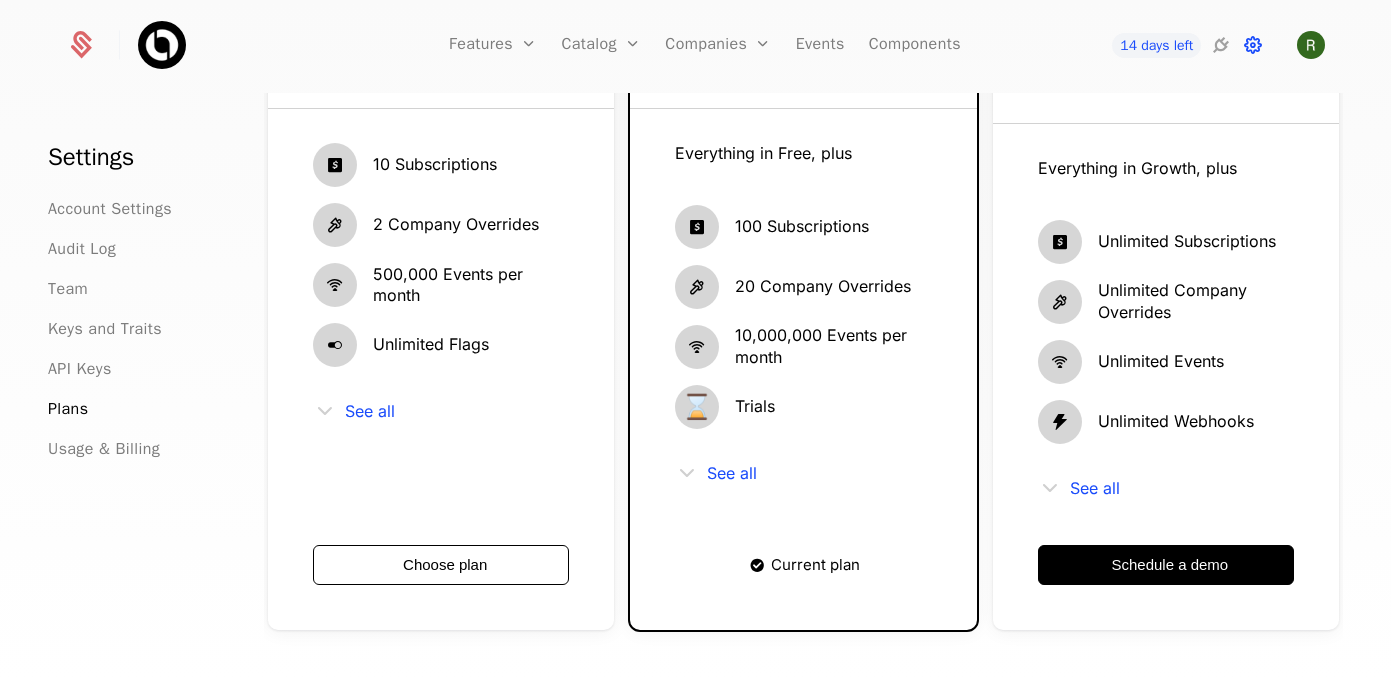 click at bounding box center [1253, 45] 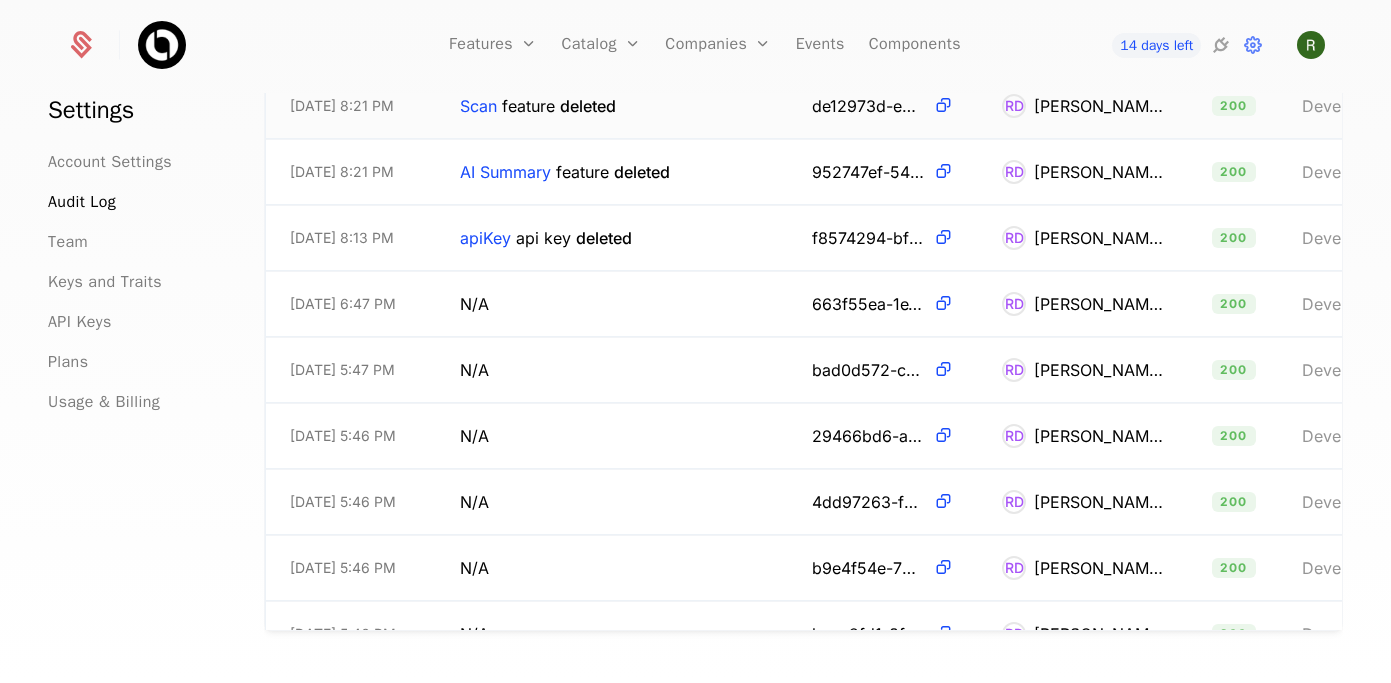 scroll, scrollTop: 0, scrollLeft: 0, axis: both 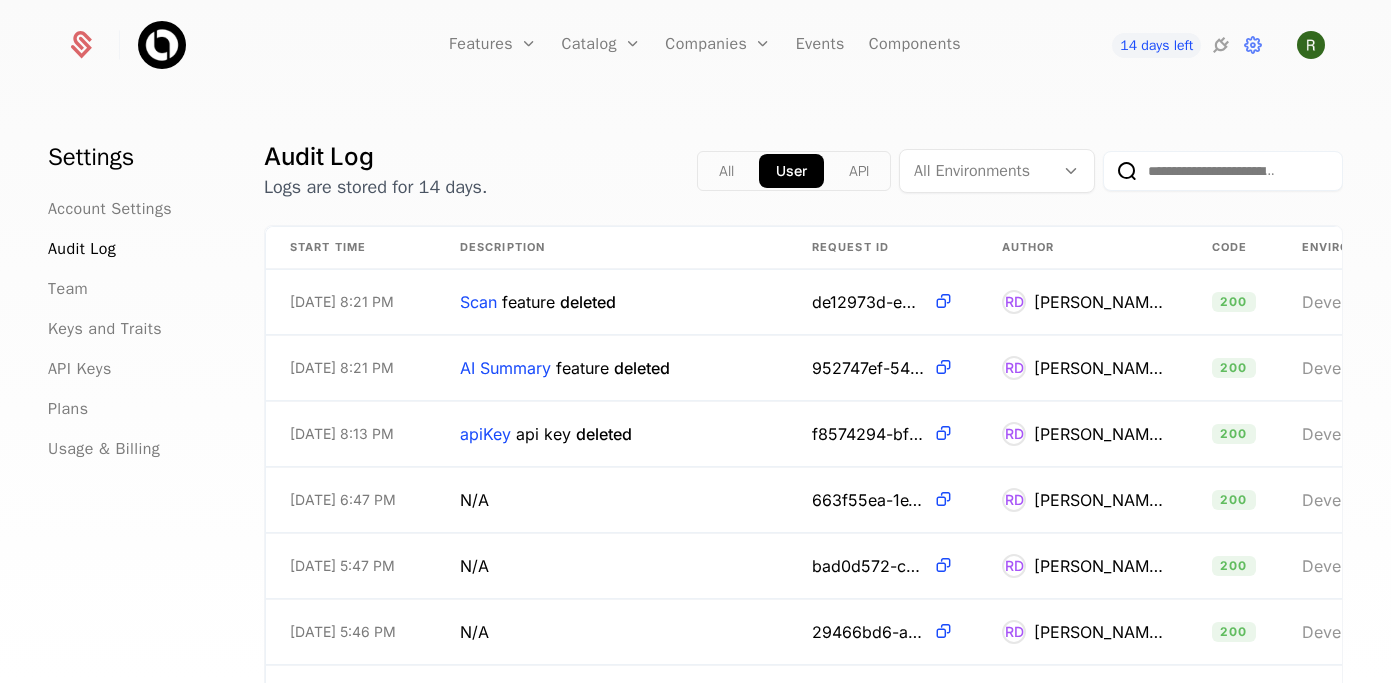 click at bounding box center [162, 45] 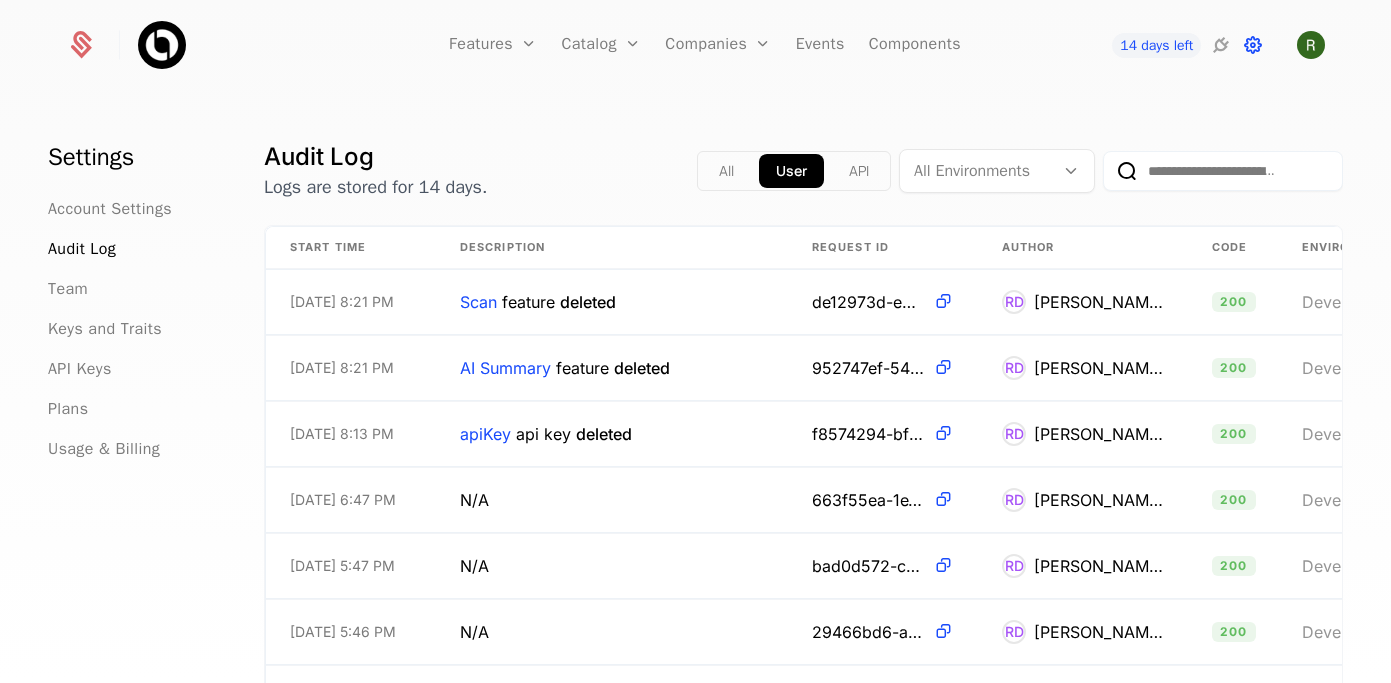 click at bounding box center [1253, 45] 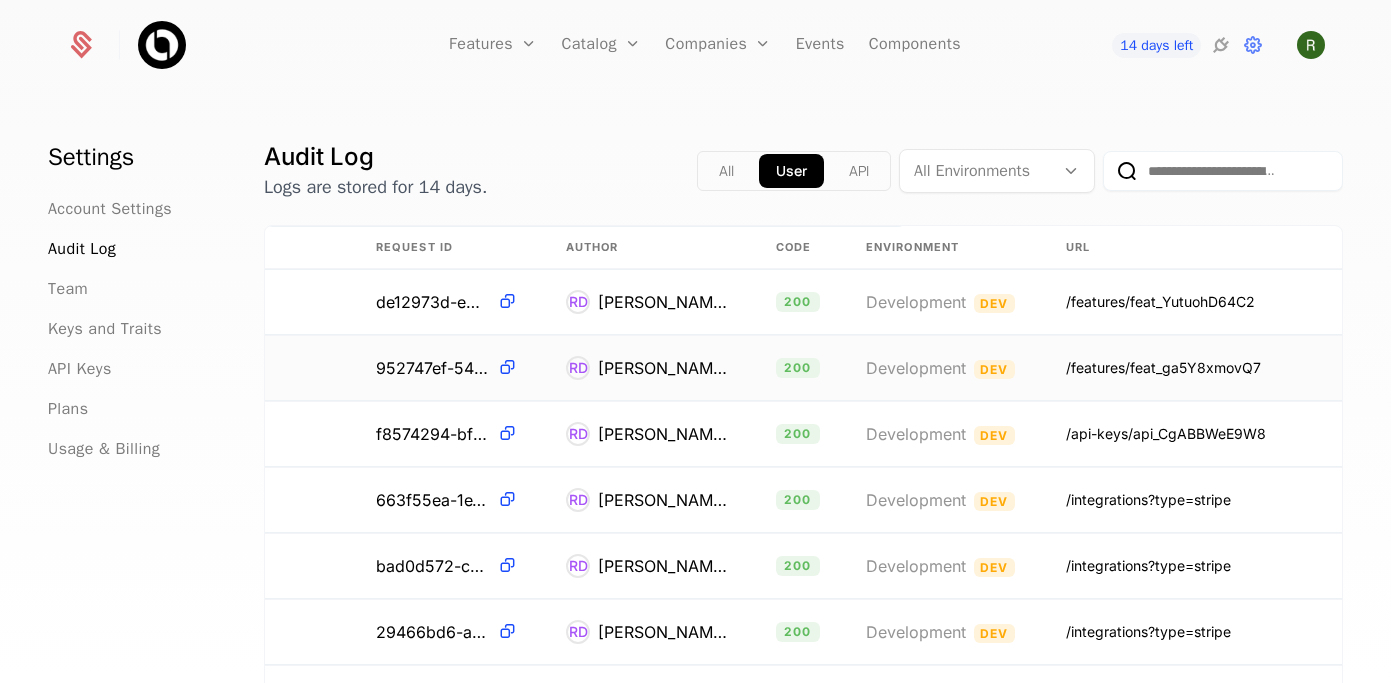 scroll, scrollTop: 0, scrollLeft: 0, axis: both 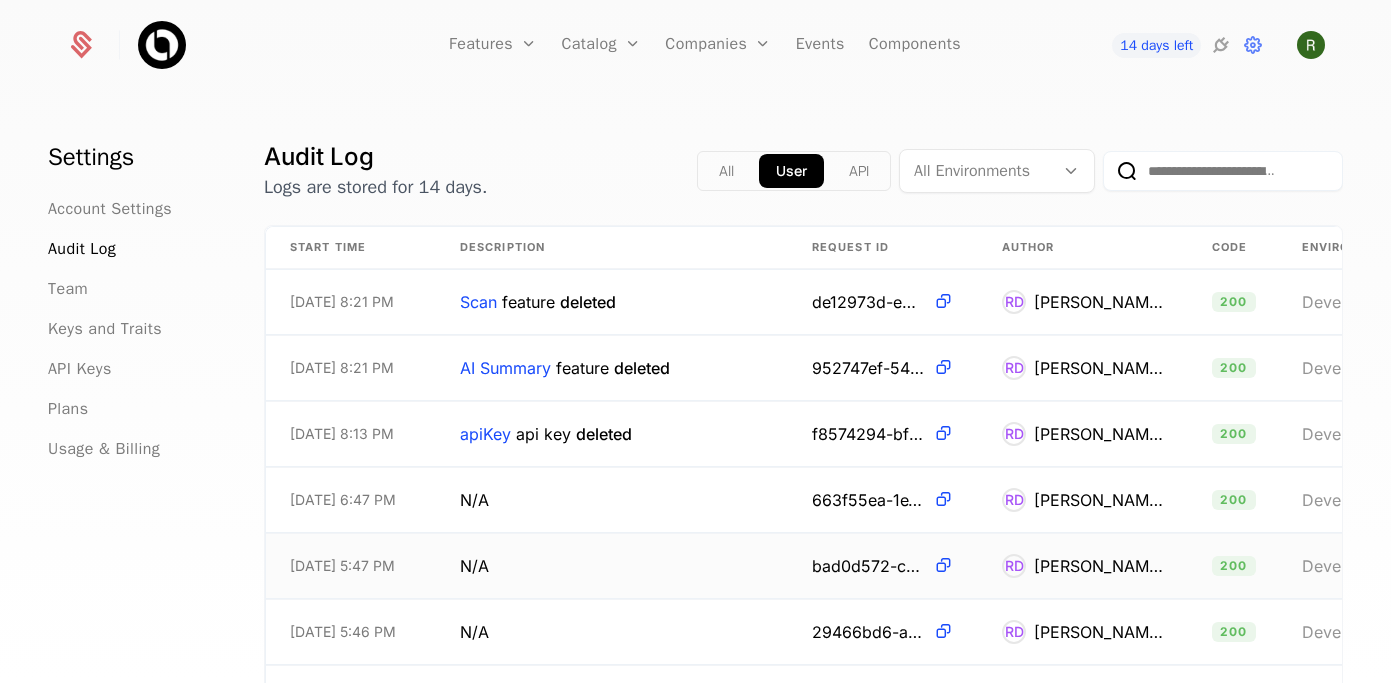 drag, startPoint x: 282, startPoint y: 312, endPoint x: 325, endPoint y: 596, distance: 287.23685 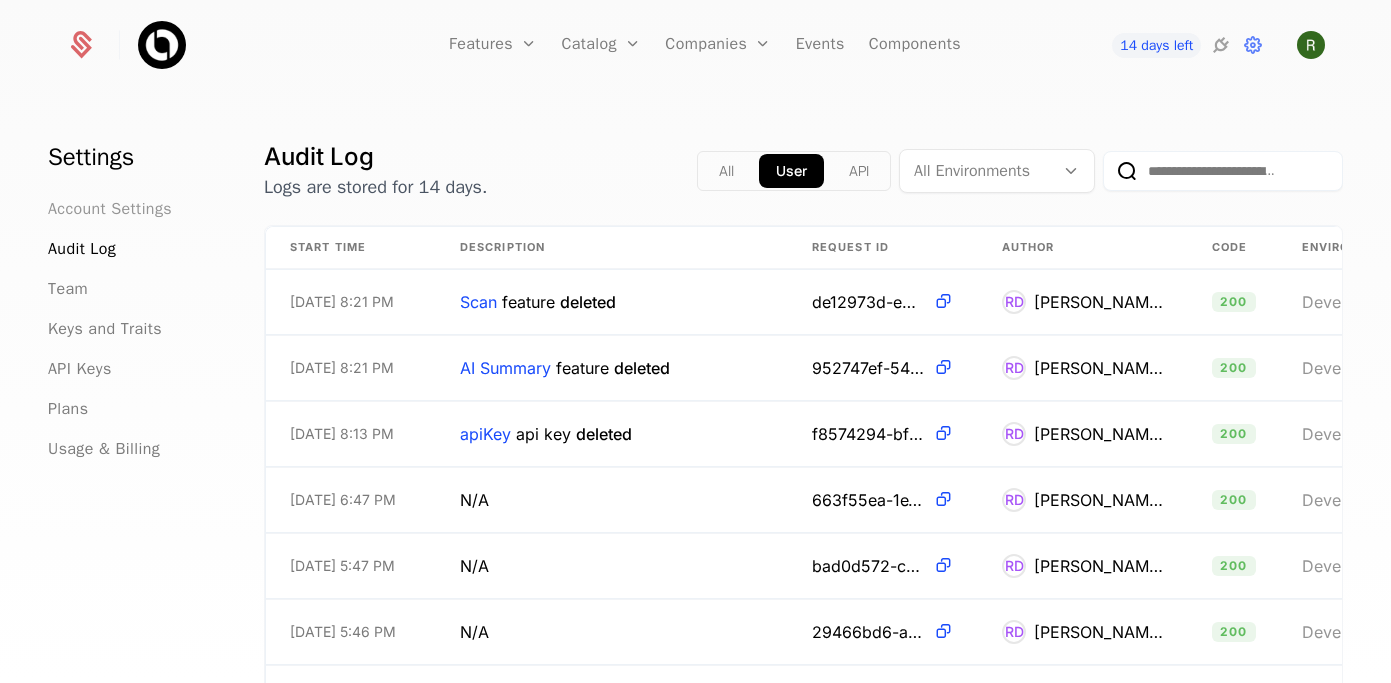 click on "Account Settings" at bounding box center (110, 209) 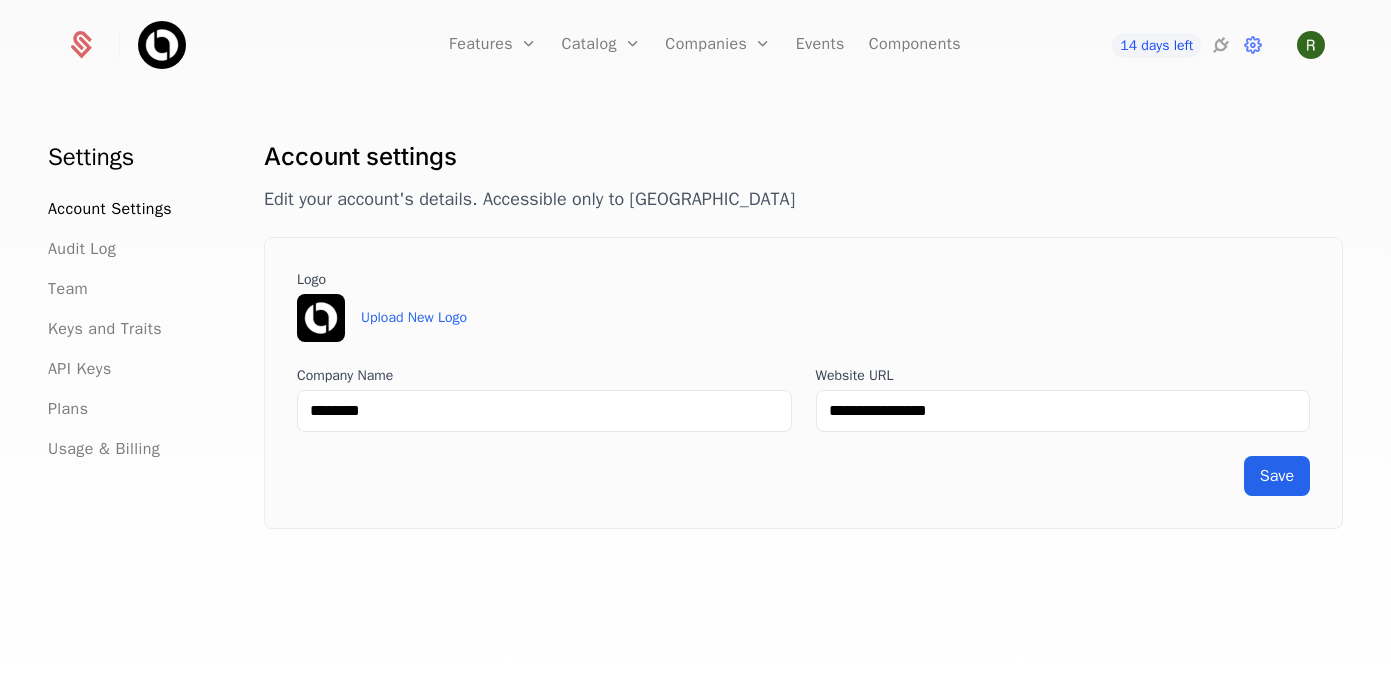 click on "Settings" at bounding box center [132, 157] 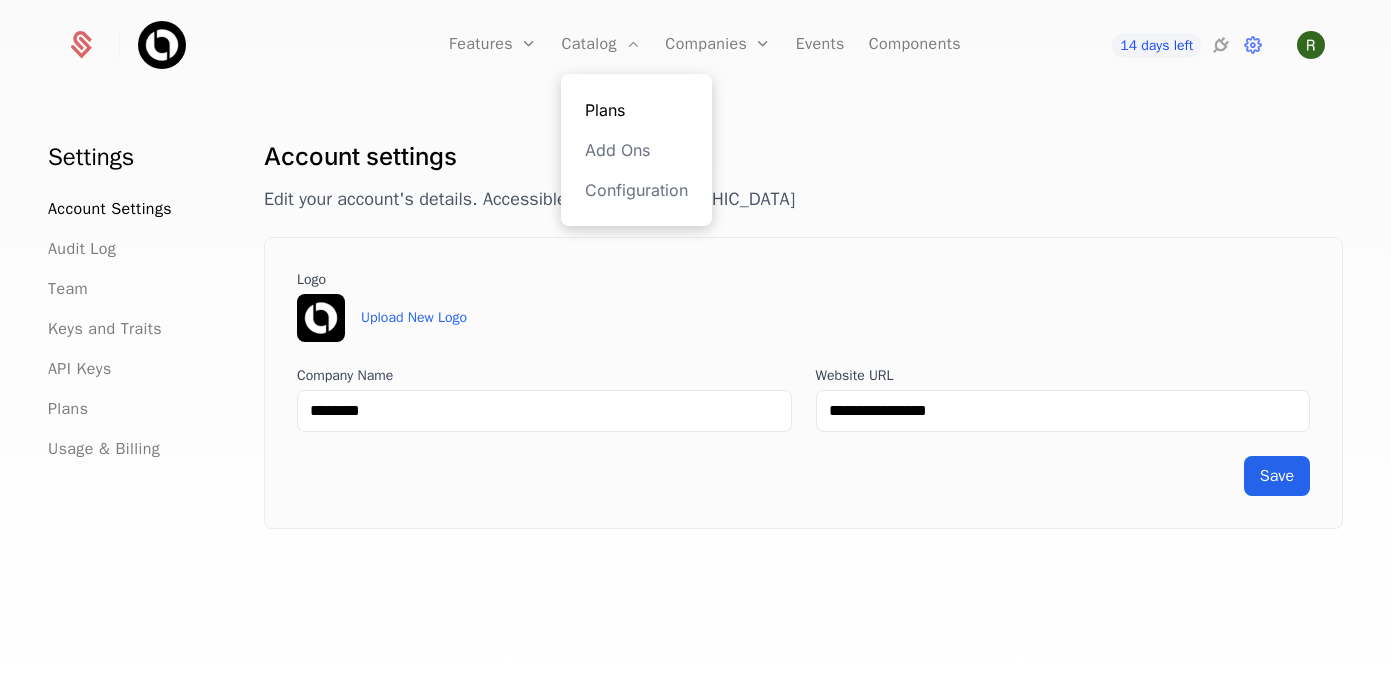 click on "Plans" at bounding box center [636, 110] 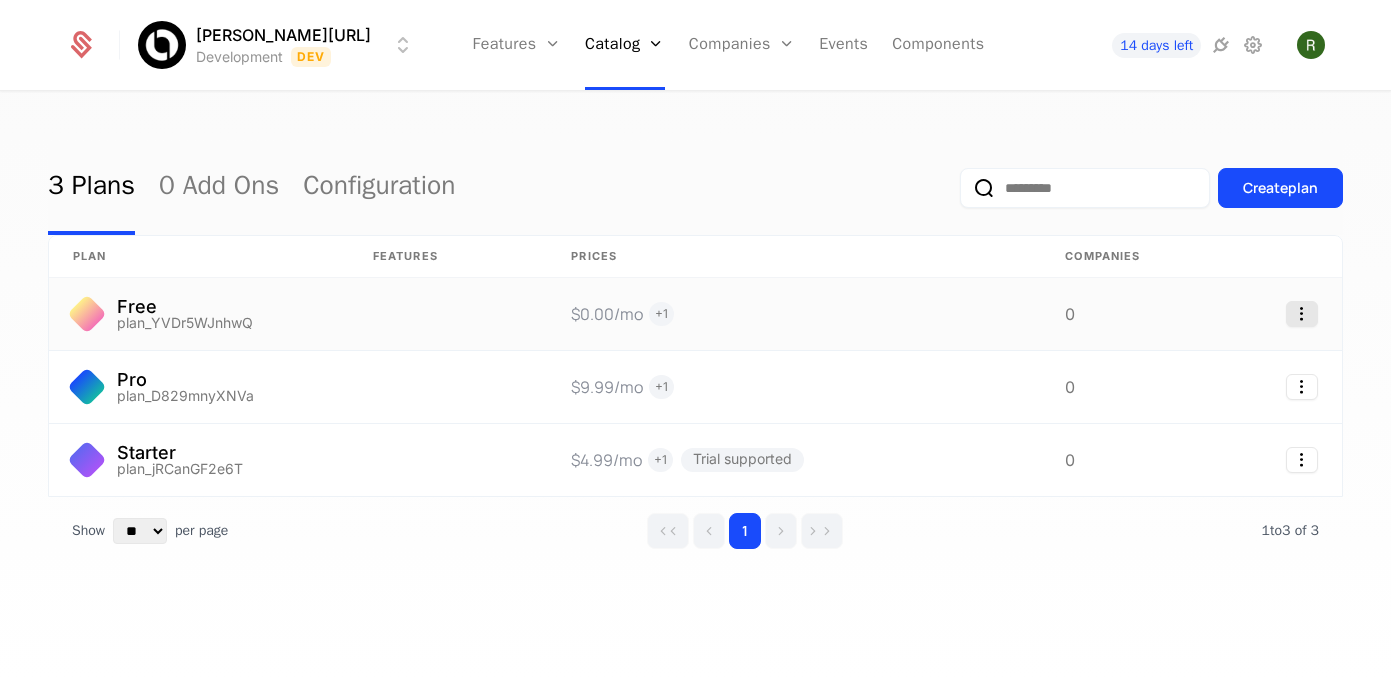 click on "Billy.ai Development Dev Features Features Flags Catalog Plans Add Ons Configuration Companies Companies Users Events Components 14 days left 3 Plans 0 Add Ons Configuration Create  plan plan Features Prices Companies Free plan_YVDr5WJnhwQ $0.00 /mo + 1 0 Pro plan_D829mnyXNVa $9.99 /mo + 1 0 Starter plan_jRCanGF2e6T $4.99 /mo + 1 Trial supported 0 Show ** ** ** *** *** per page per page 1 1  to  3   of   3  of   3
Best Viewed on Desktop You're currently viewing this on a  mobile device . For the best experience,   we recommend using a desktop or larger screens , as the application isn't fully optimized for smaller resolutions just yet. Got it" at bounding box center [695, 341] 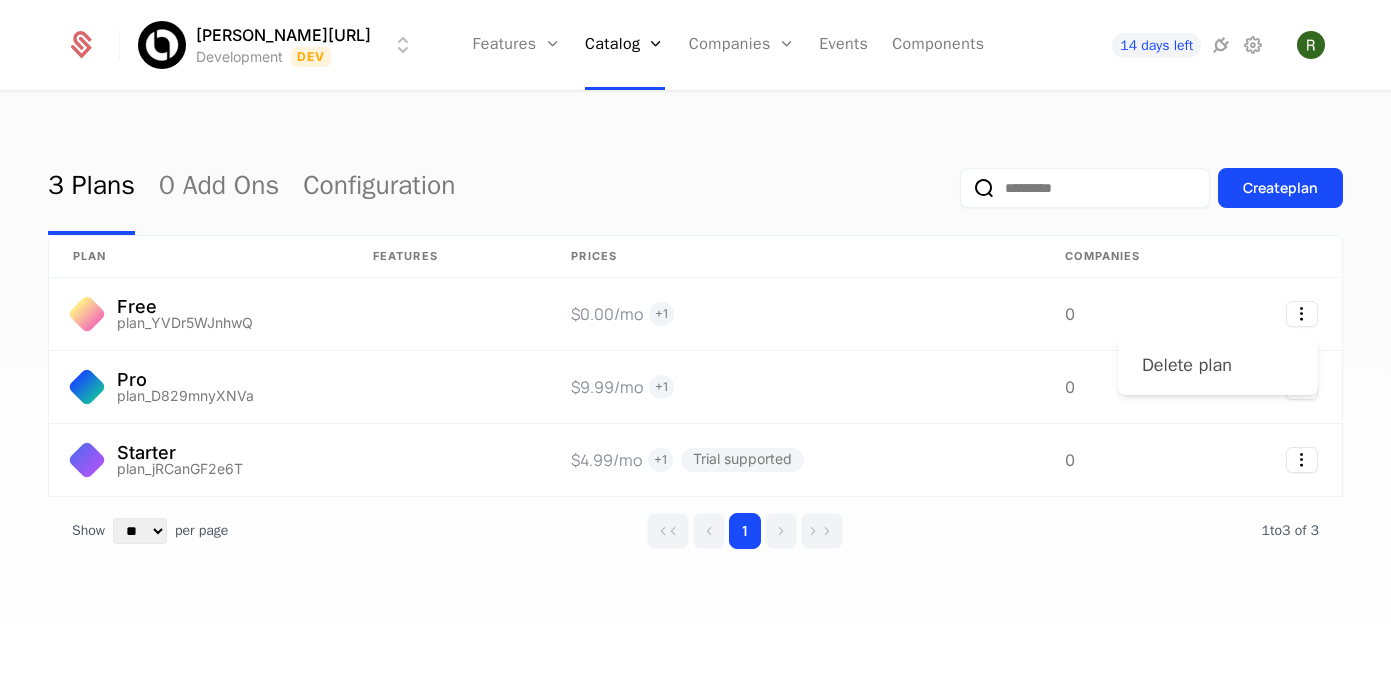 click on "Delete plan" at bounding box center (1195, 365) 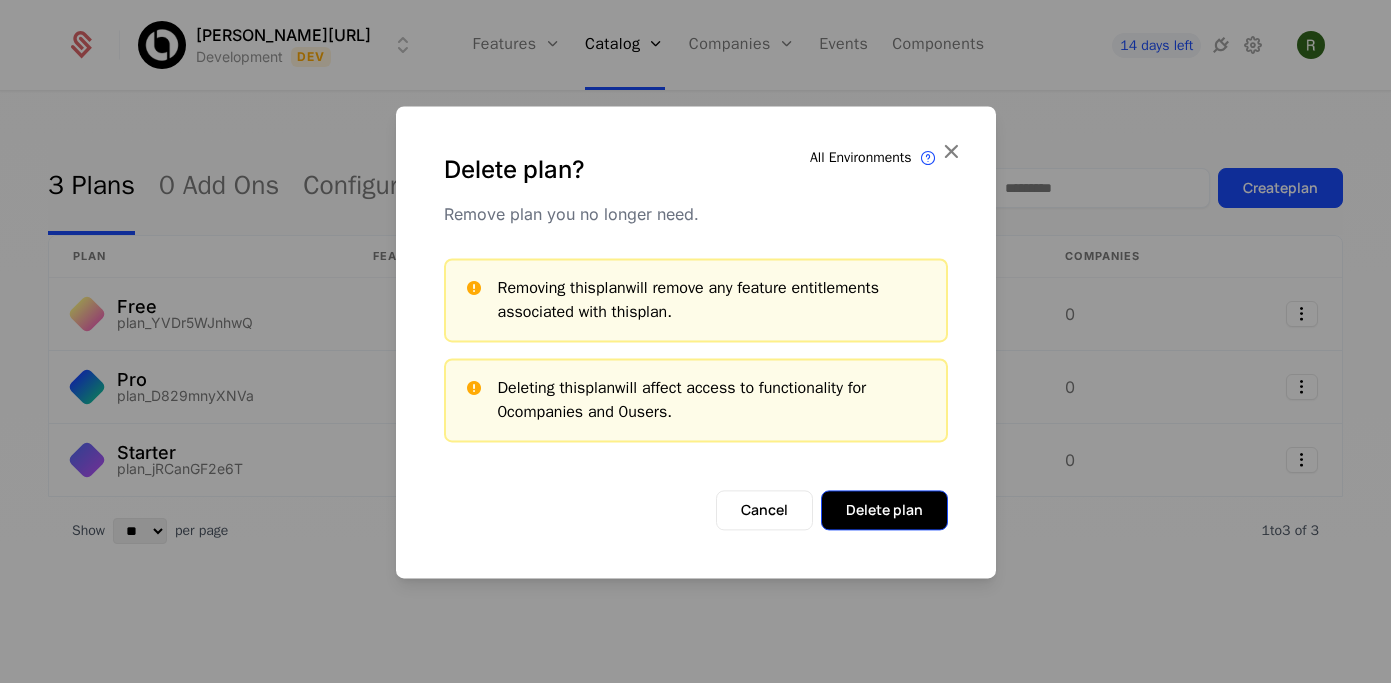 click on "Delete plan" at bounding box center [884, 510] 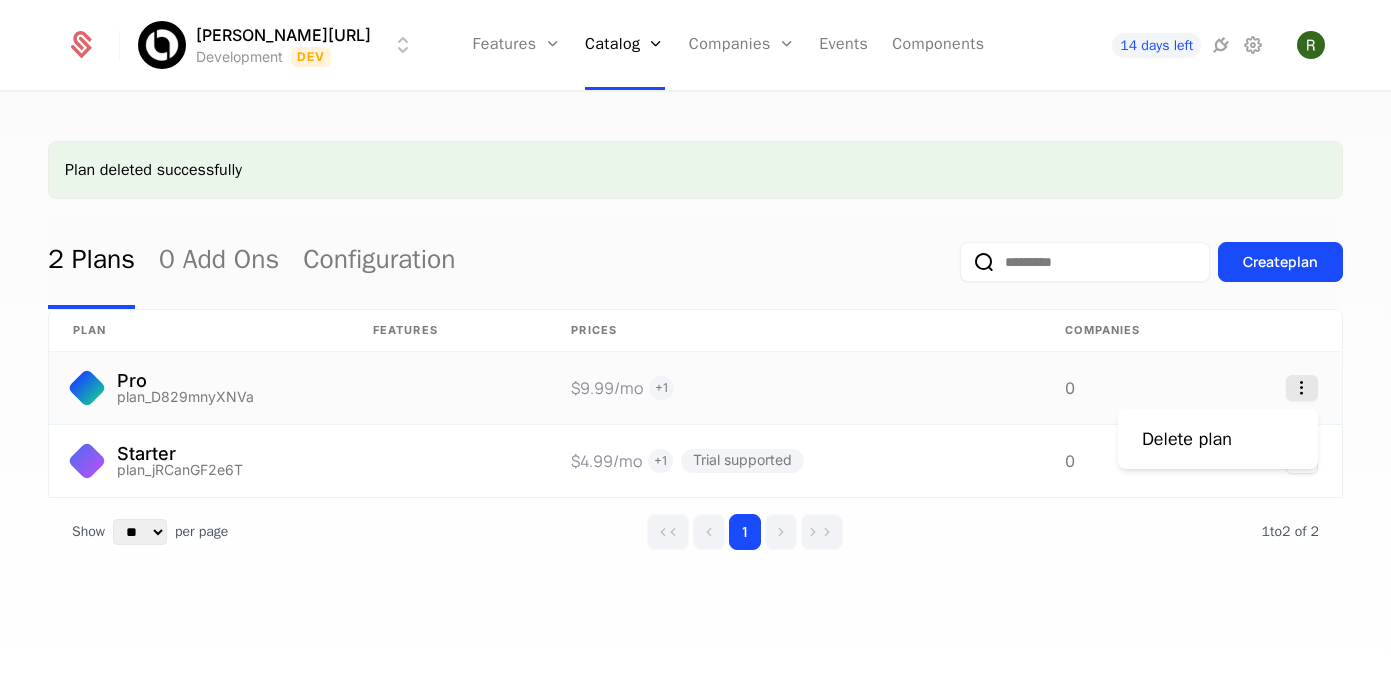 click on "Billy.ai Development Dev Features Features Flags Catalog Plans Add Ons Configuration Companies Companies Users Events Components 14 days left Plan deleted successfully 2 Plans 0 Add Ons Configuration Create  plan plan Features Prices Companies Pro plan_D829mnyXNVa $9.99 /mo + 1 0 Starter plan_jRCanGF2e6T $4.99 /mo + 1 Trial supported 0 Show ** ** ** *** *** per page per page 1 1  to  2   of   2  of   2
Best Viewed on Desktop You're currently viewing this on a  mobile device . For the best experience,   we recommend using a desktop or larger screens , as the application isn't fully optimized for smaller resolutions just yet. Got it  Delete plan" at bounding box center (695, 341) 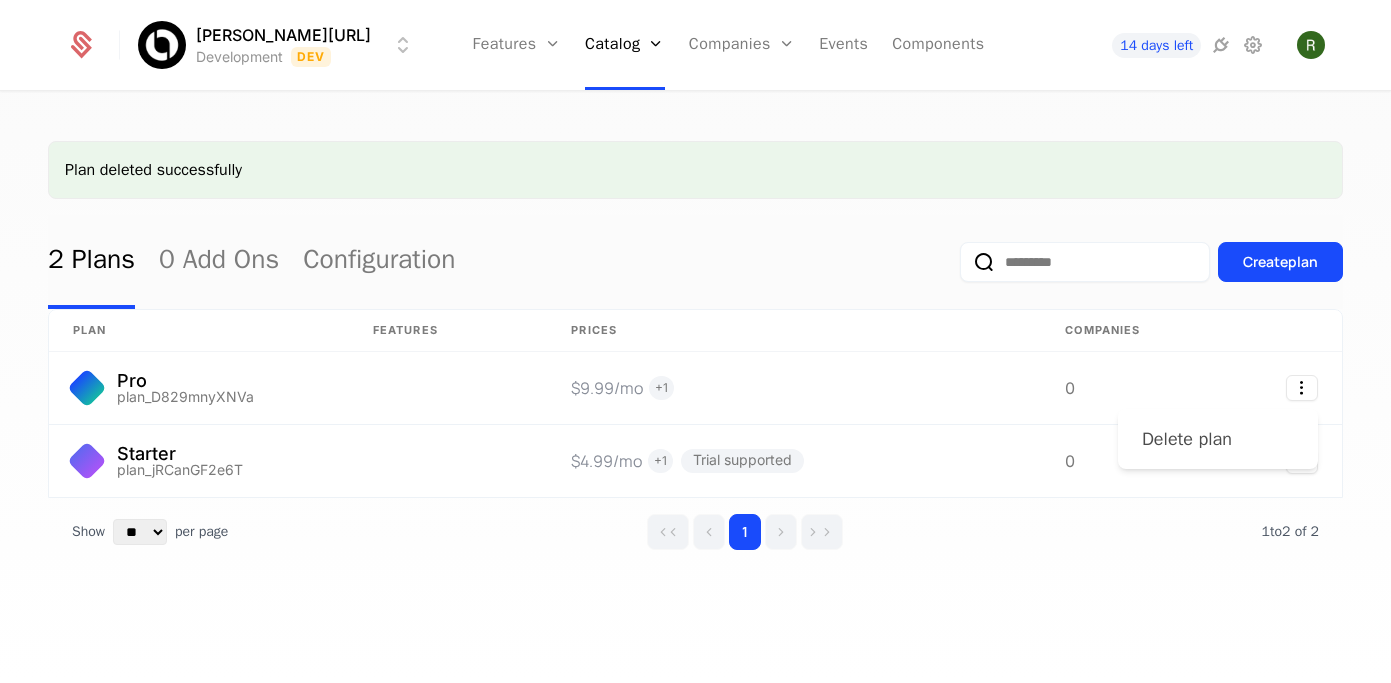 click on "Delete plan" at bounding box center [1187, 439] 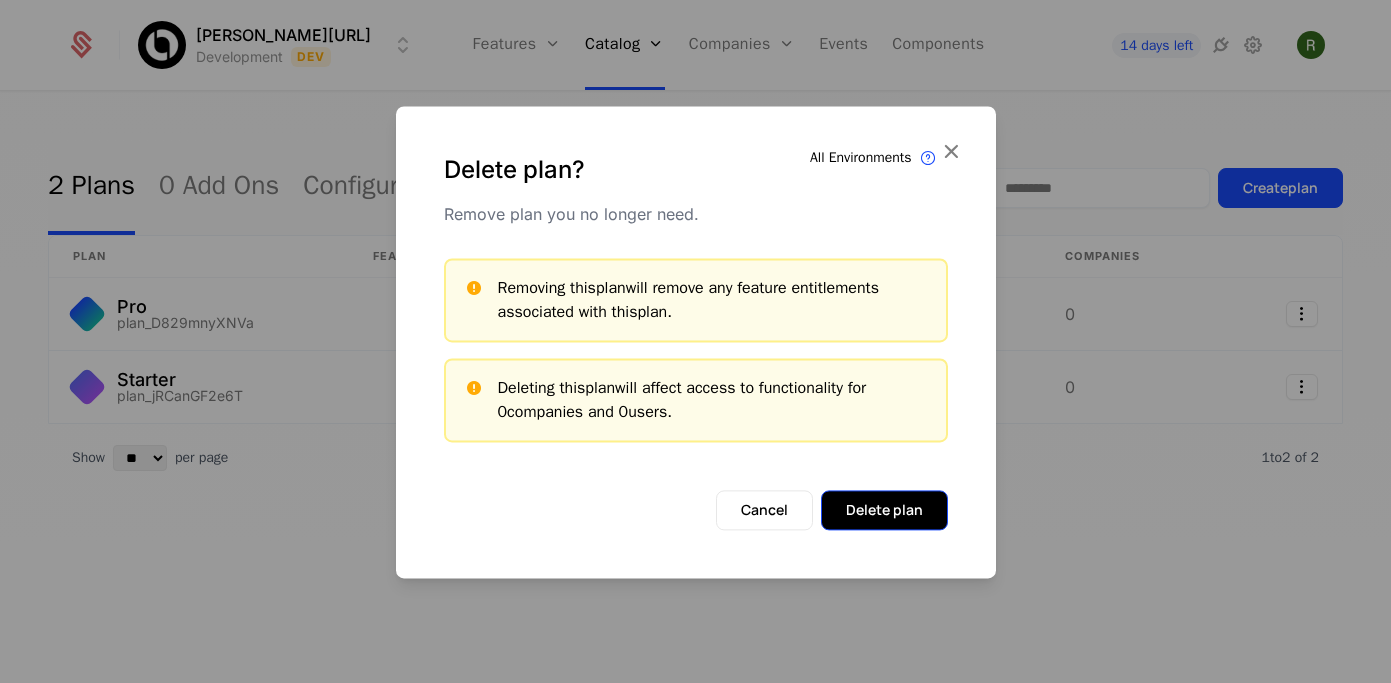 click on "Delete plan" at bounding box center (884, 510) 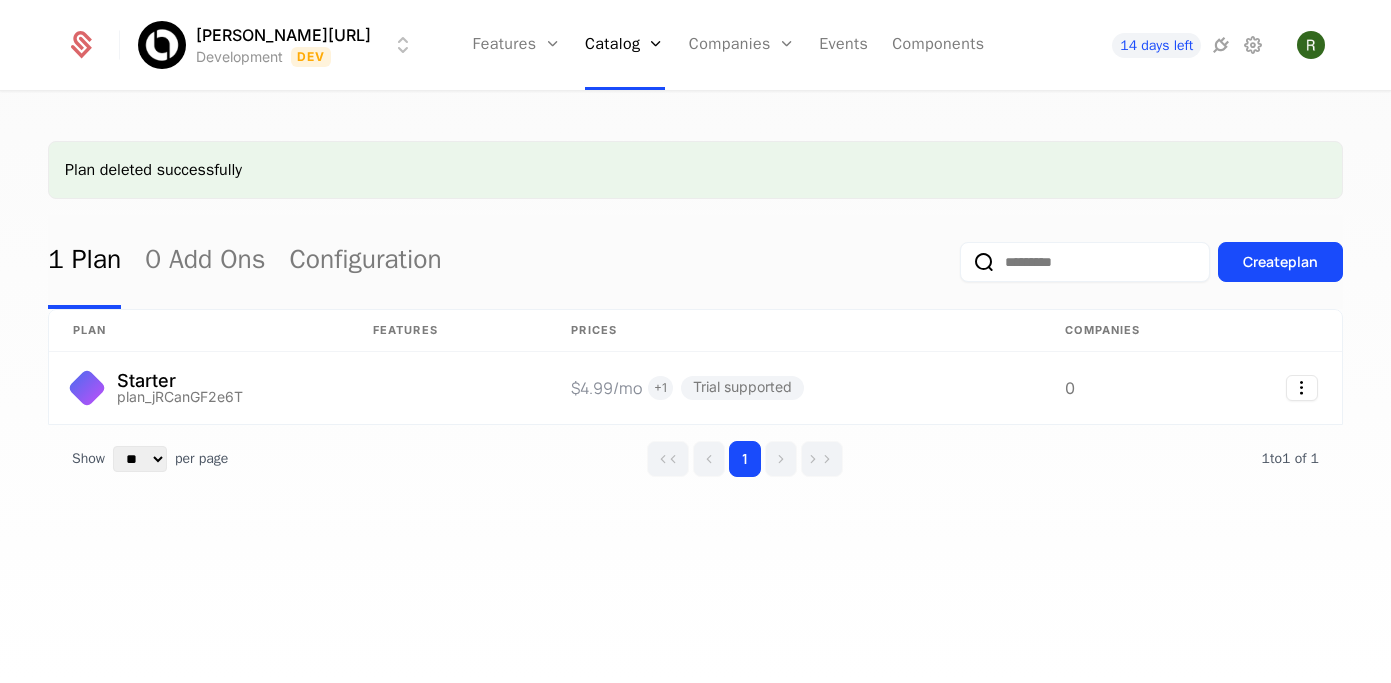 click at bounding box center (1271, 331) 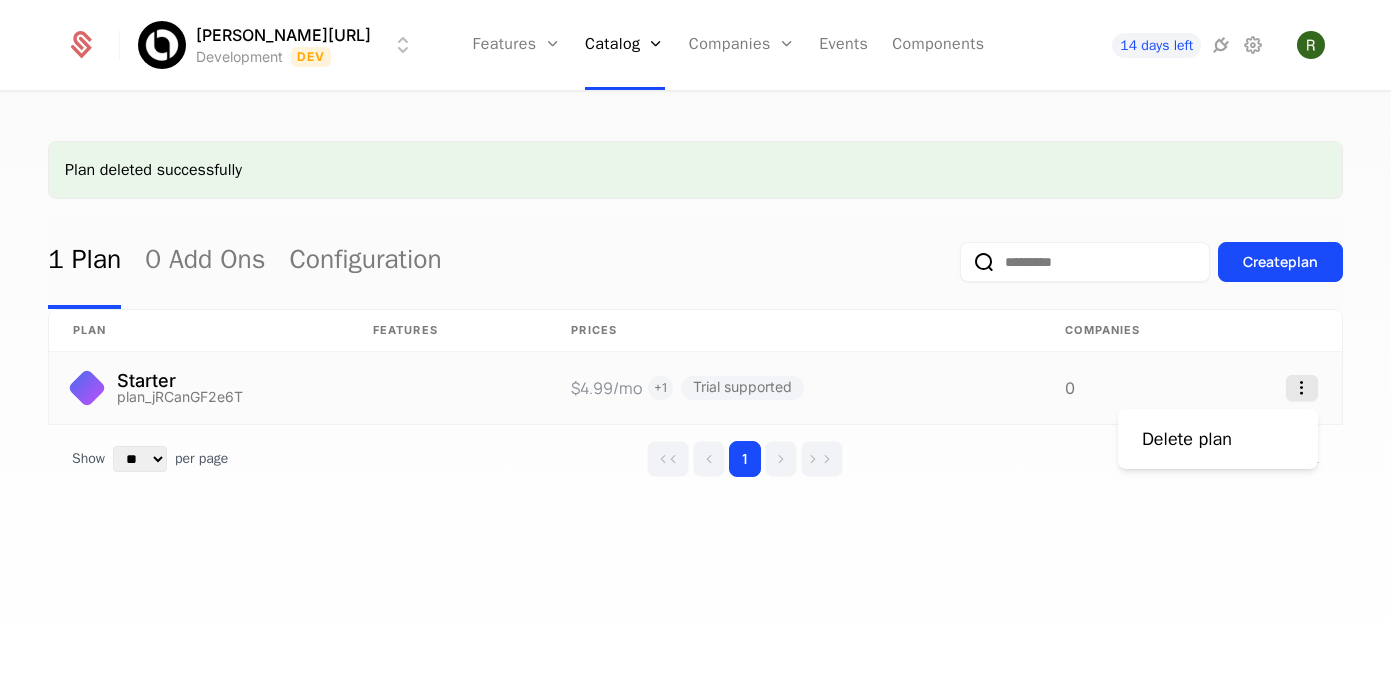 click on "Billy.ai Development Dev Features Features Flags Catalog Plans Add Ons Configuration Companies Companies Users Events Components 14 days left Plan deleted successfully 1 Plan 0 Add Ons Configuration Create  plan plan Features Prices Companies Starter plan_jRCanGF2e6T $4.99 /mo + 1 Trial supported 0 Show ** ** ** *** *** per page per page 1 1  to  1   of   1  of   1
Best Viewed on Desktop You're currently viewing this on a  mobile device . For the best experience,   we recommend using a desktop or larger screens , as the application isn't fully optimized for smaller resolutions just yet. Got it  Delete plan" at bounding box center [695, 341] 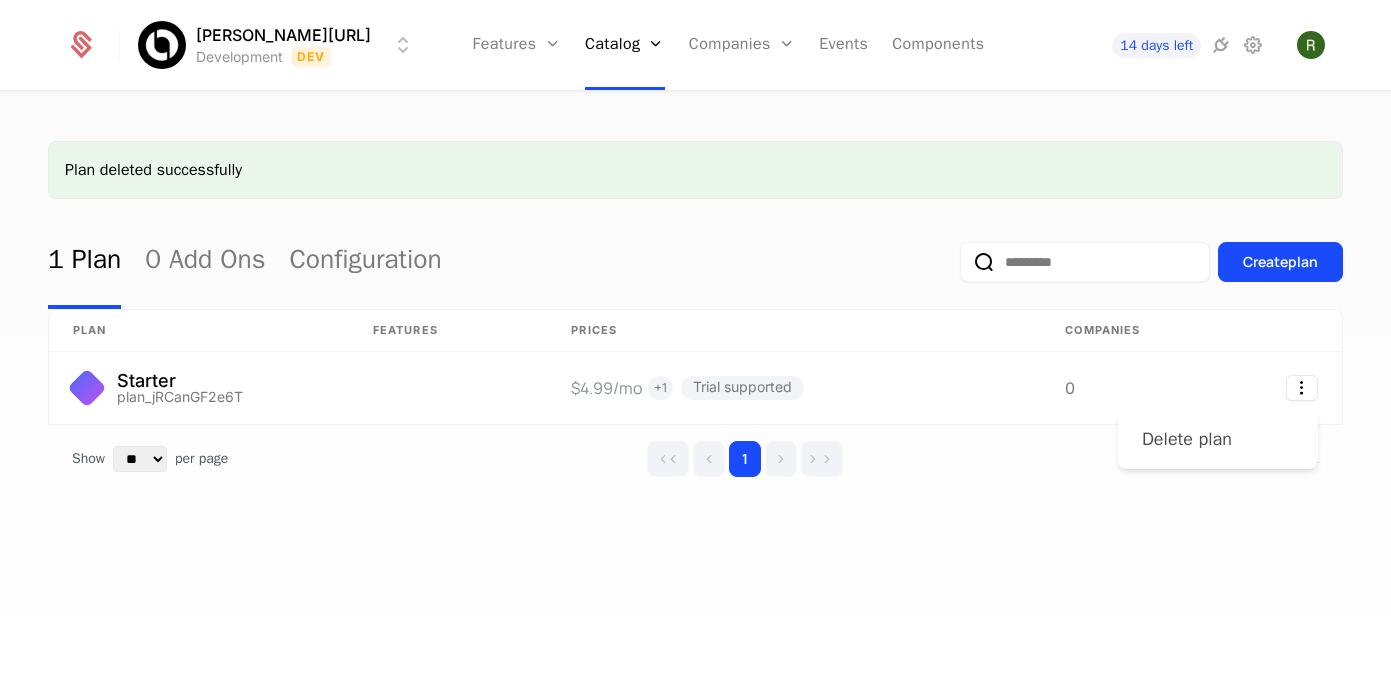 click on "Delete plan" at bounding box center (1218, 439) 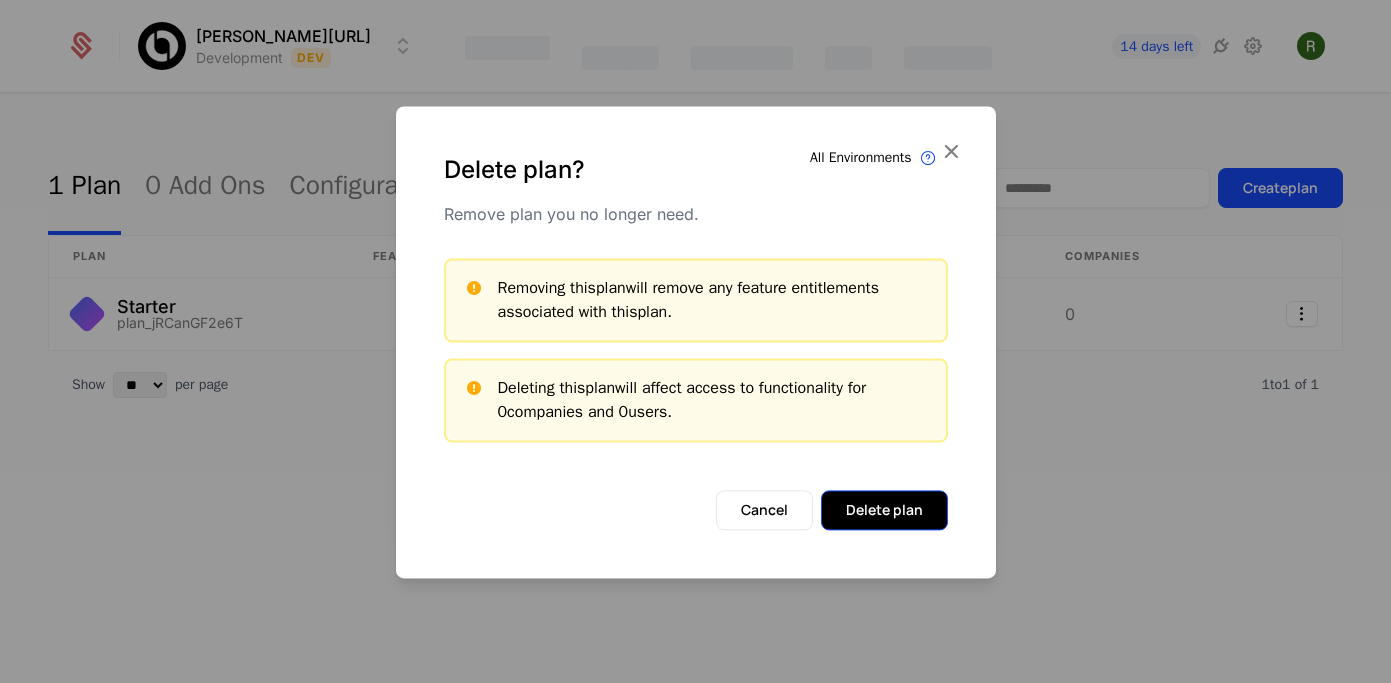click on "Delete plan" at bounding box center (884, 510) 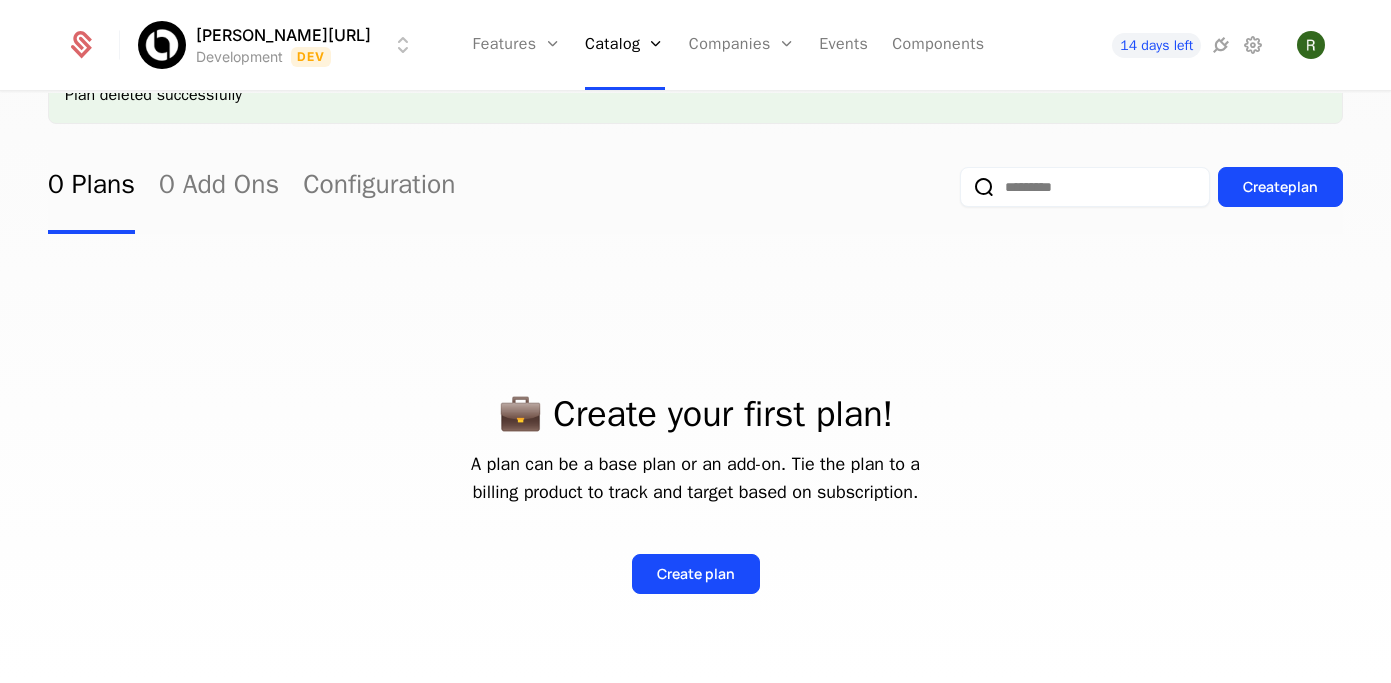 scroll, scrollTop: 0, scrollLeft: 0, axis: both 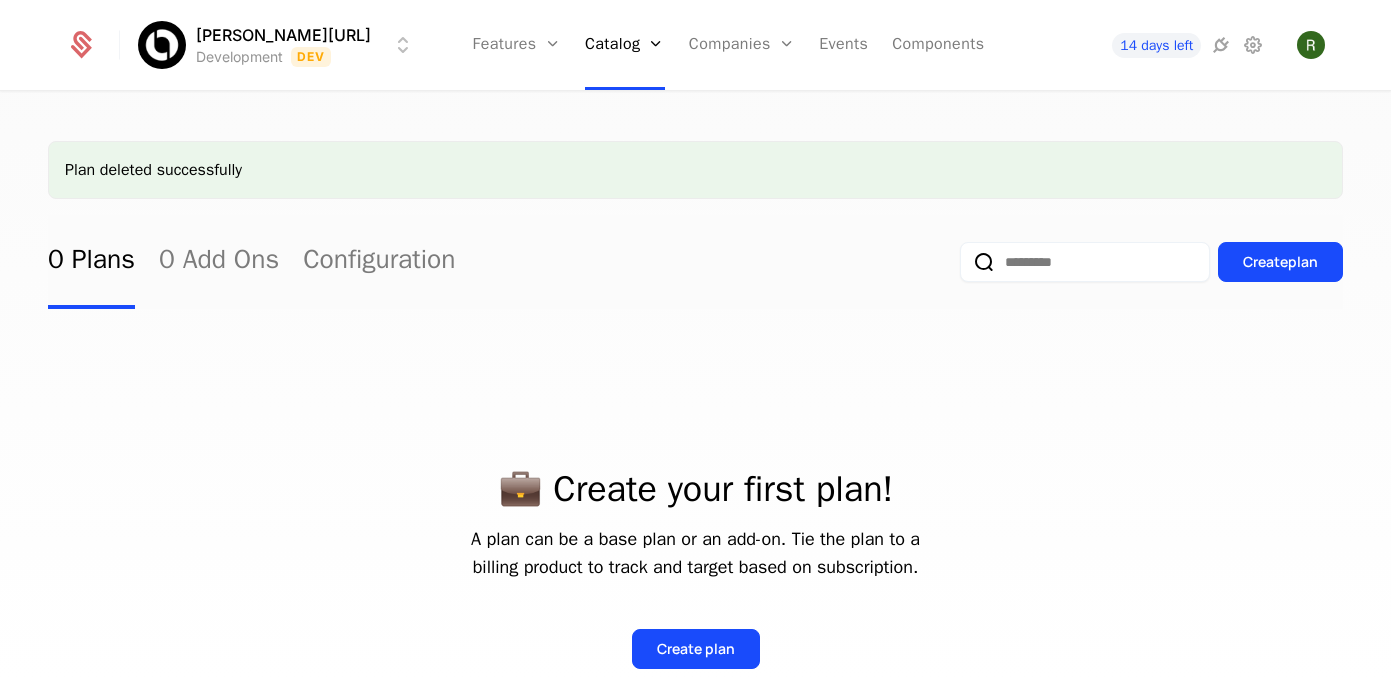 click on "Features Features Flags Catalog Plans Add Ons Configuration Companies Companies Users Events Components" at bounding box center (729, 45) 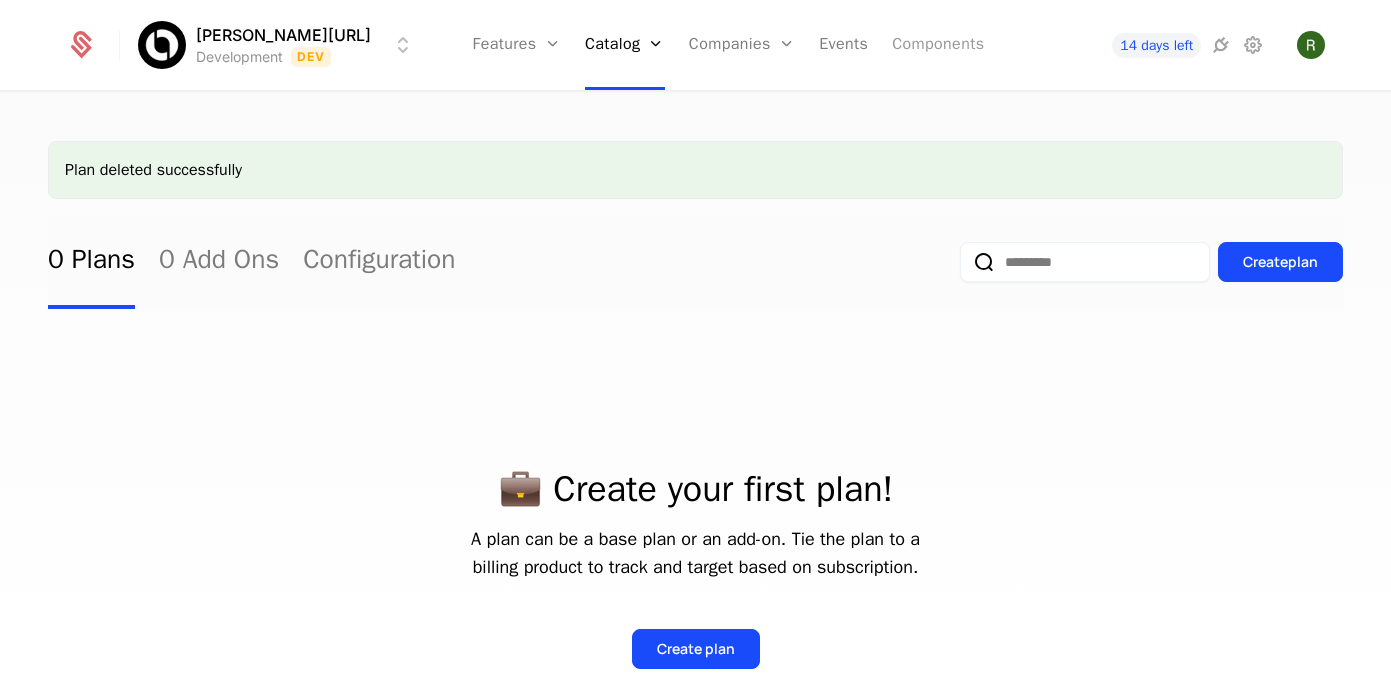 click on "Components" at bounding box center [938, 45] 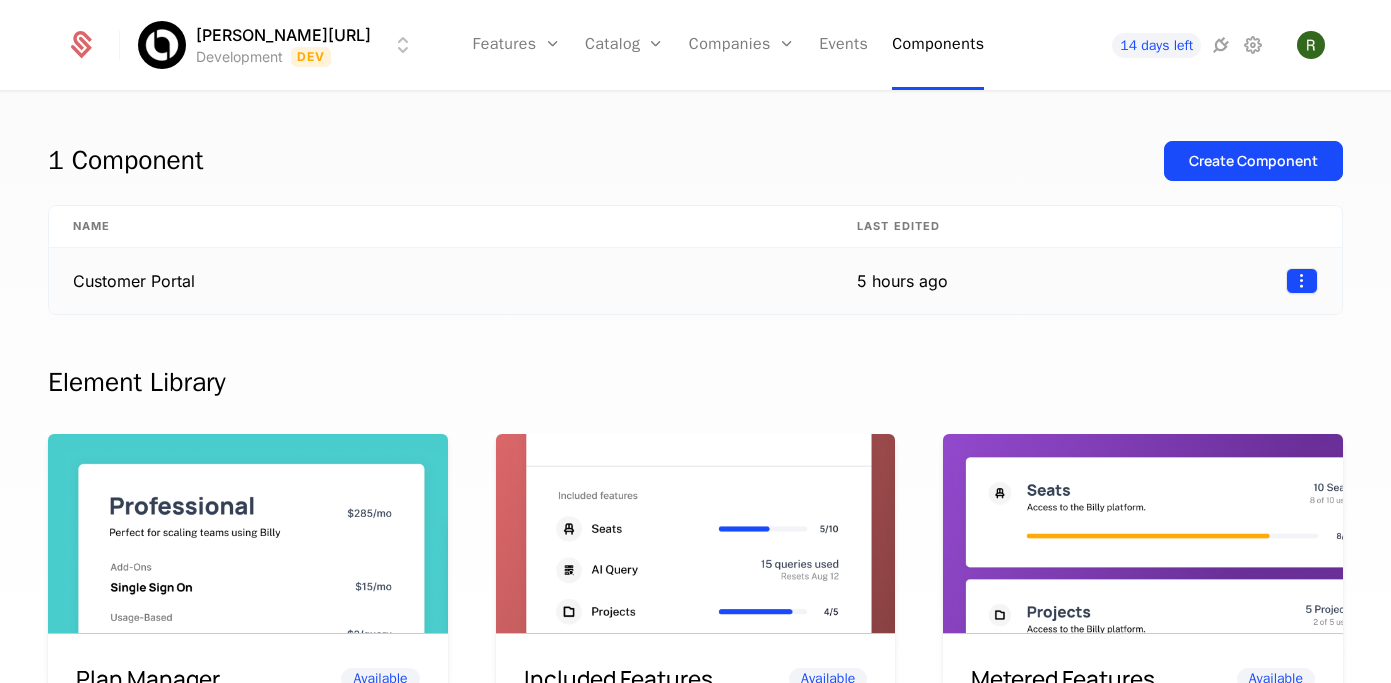 click on "Billy.ai Development Dev Features Features Flags Catalog Plans Add Ons Configuration Companies Companies Users Events Components 14 days left 1 Component Create Component Name Last edited Customer Portal 5 hours ago Element Library Plan Manager Available See current plan, add ons, and usage-based charges. Included Features Available See all features the user has access to with associated limits and usage Metered Features Available Detailed view of feature usage and limits with upgrade buttons. Plans Table Available Provide an intuitive upgrade path by surfacing current and live plans. Upcoming Bill Available See estimated upcoming bill based on current entitlements and usage. Invoices Available See a list of recent invoices sent to the user. Click to view detail. Payment Method Available See and easily edit current payment method on file. Usage Graphs Coming soon Show usage over time to surface usage trends. Public Pricing Page Coming soon Embed a fully feature pricing table on your marketing site." at bounding box center (695, 341) 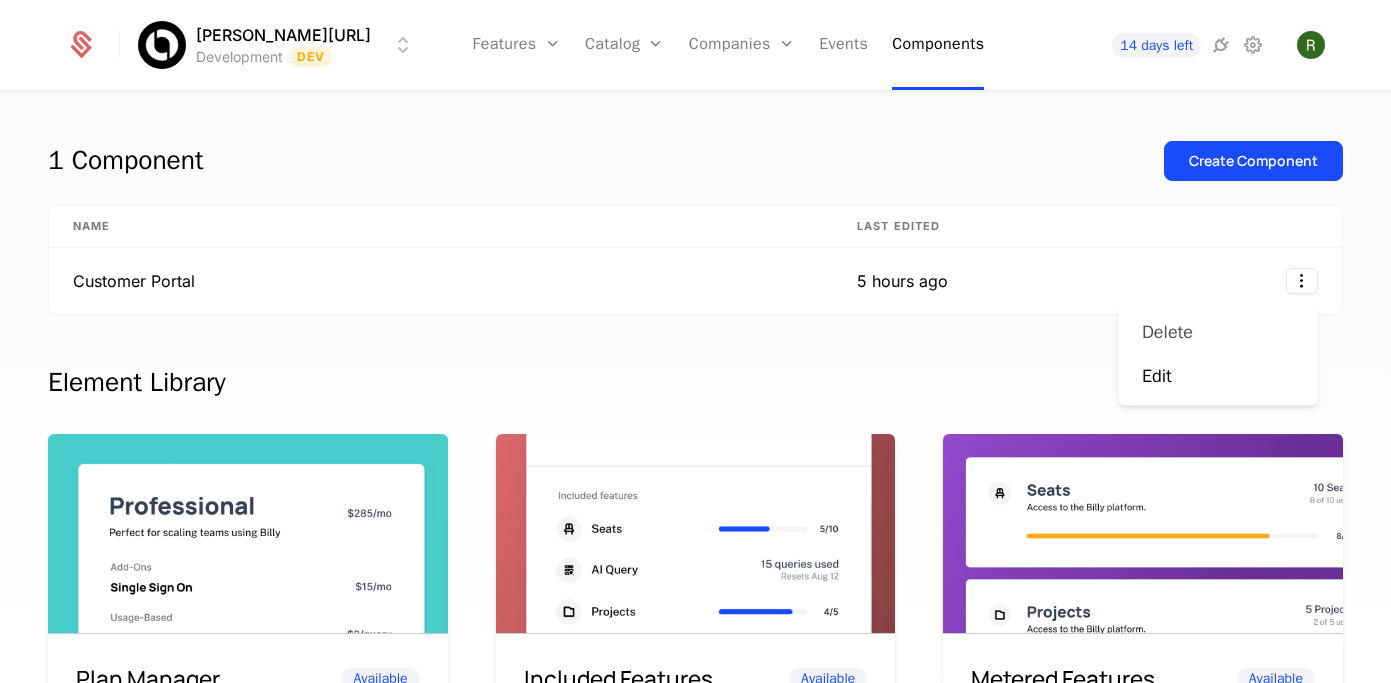 click on "Delete" at bounding box center [1218, 332] 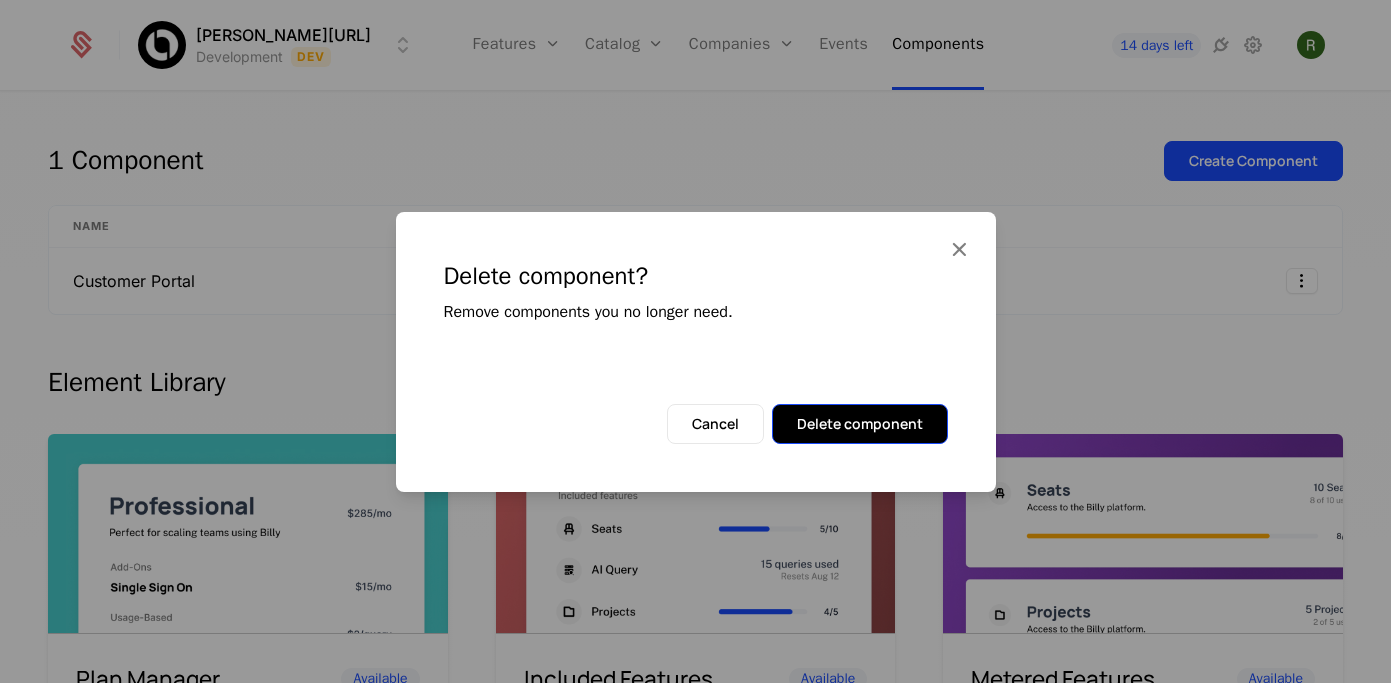 click on "Delete component" at bounding box center [860, 424] 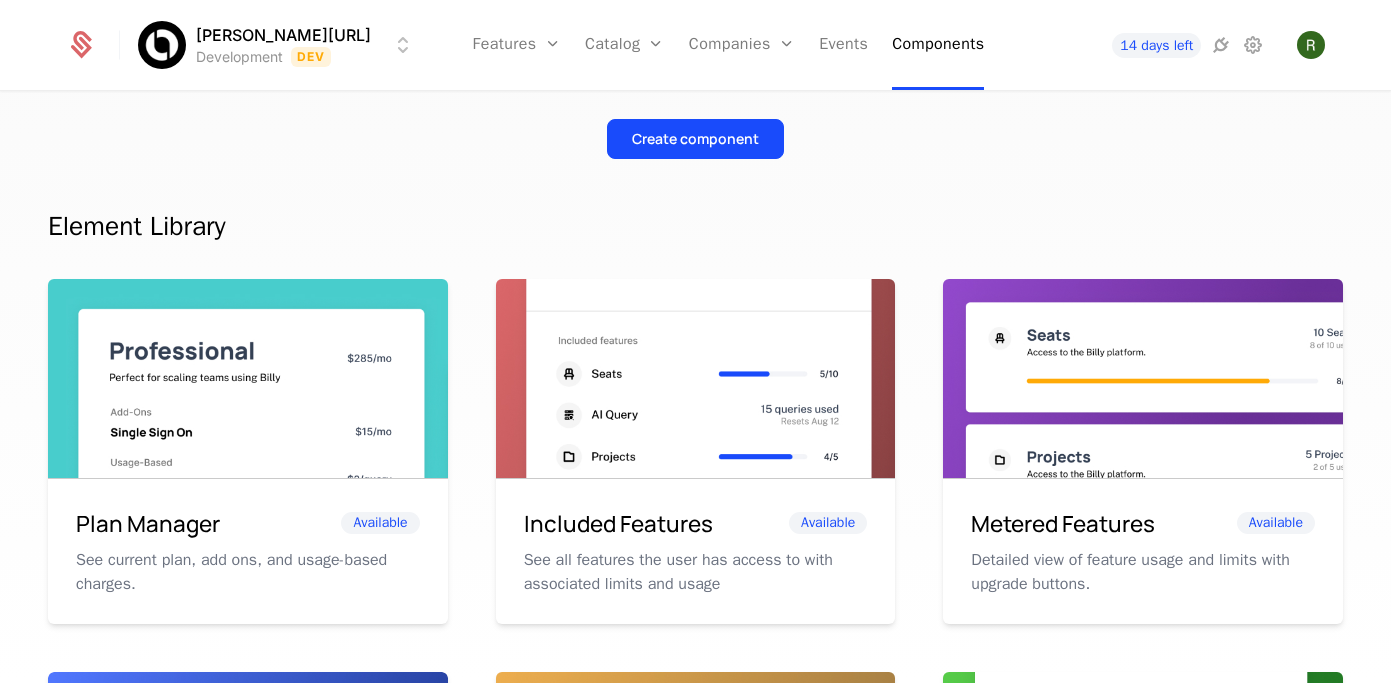 scroll, scrollTop: 0, scrollLeft: 0, axis: both 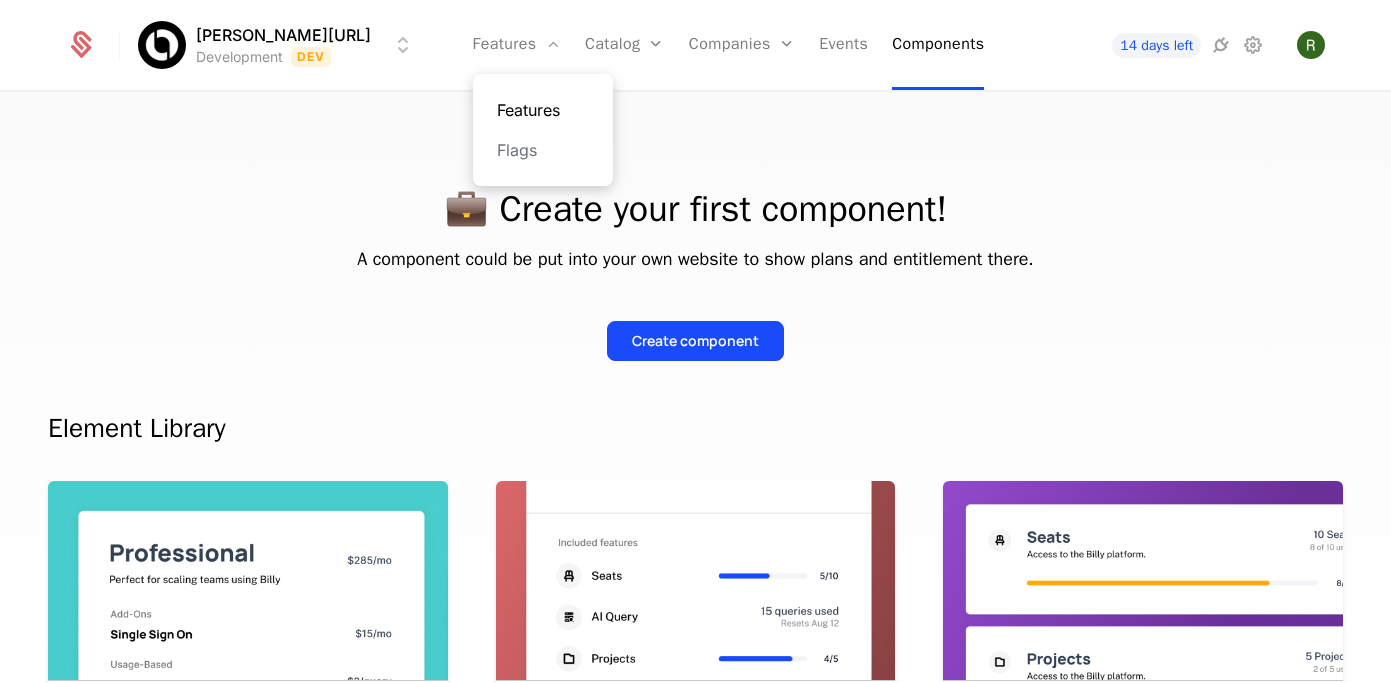 click on "Features" at bounding box center [543, 110] 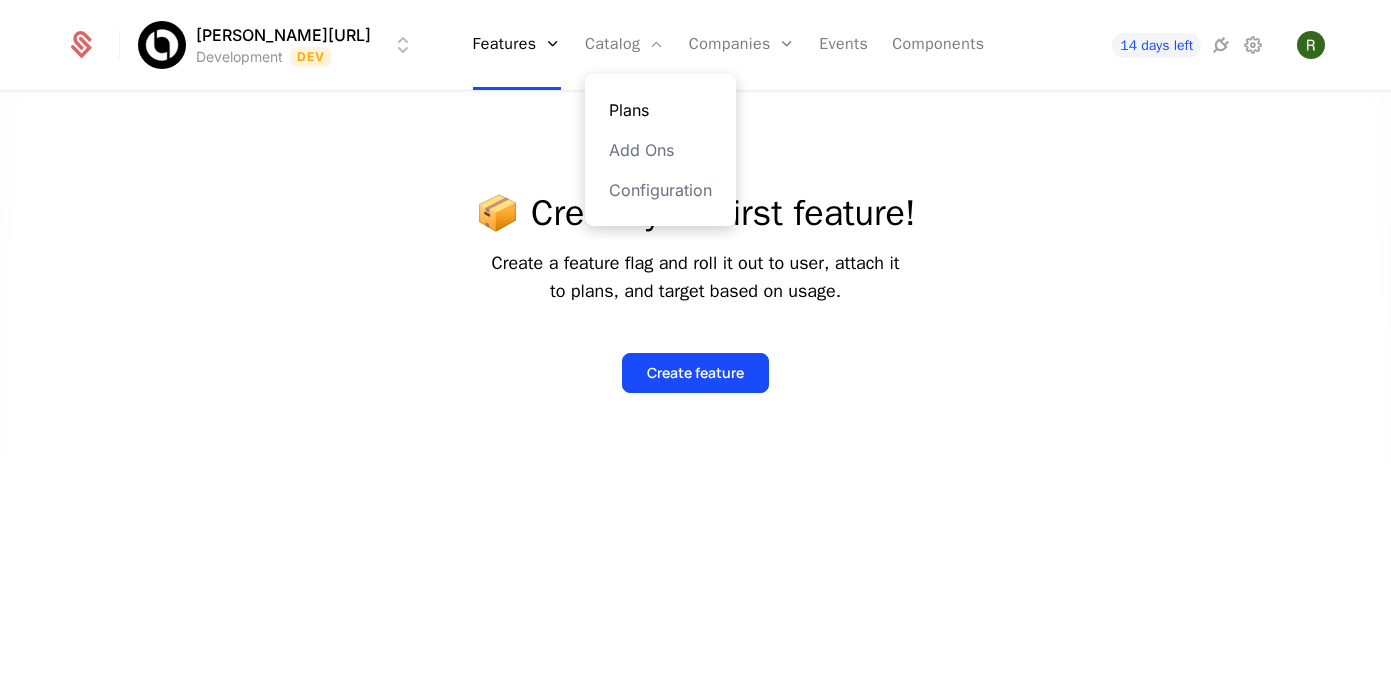 click on "Plans" at bounding box center [660, 110] 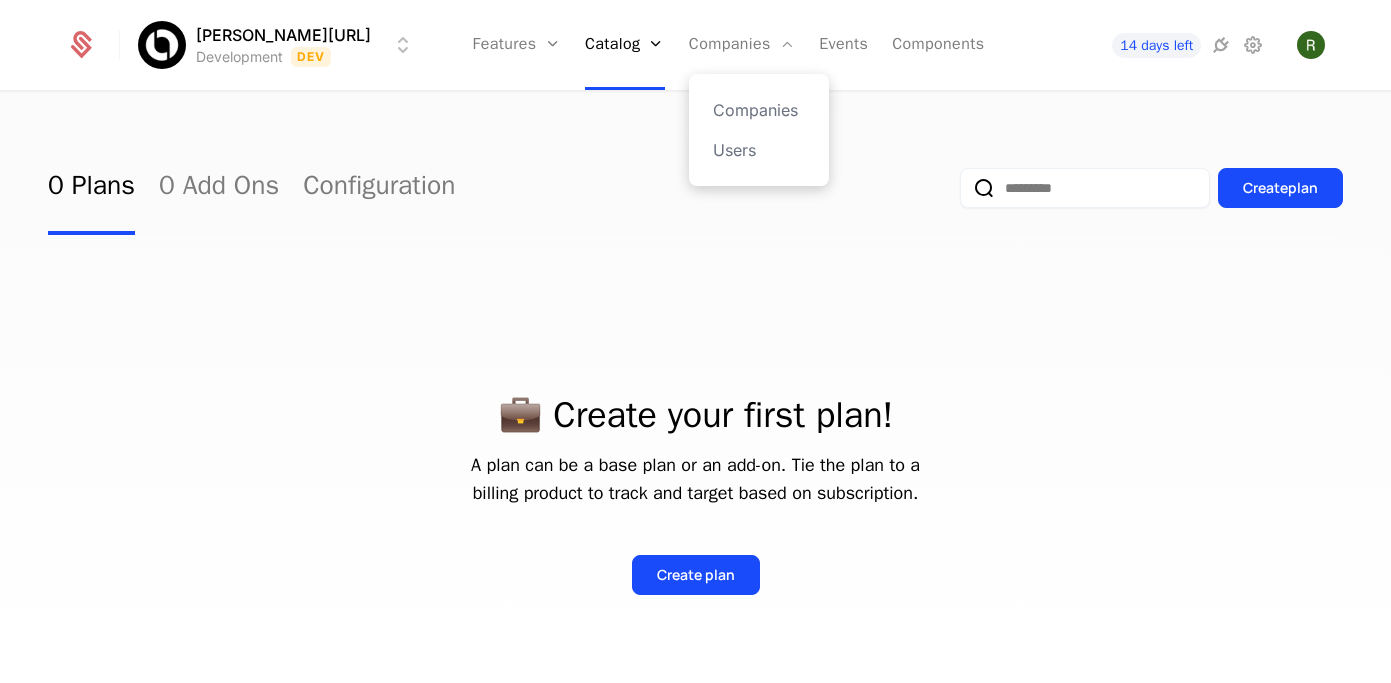 click on "Plans Add Ons Configuration" at bounding box center (660, 142) 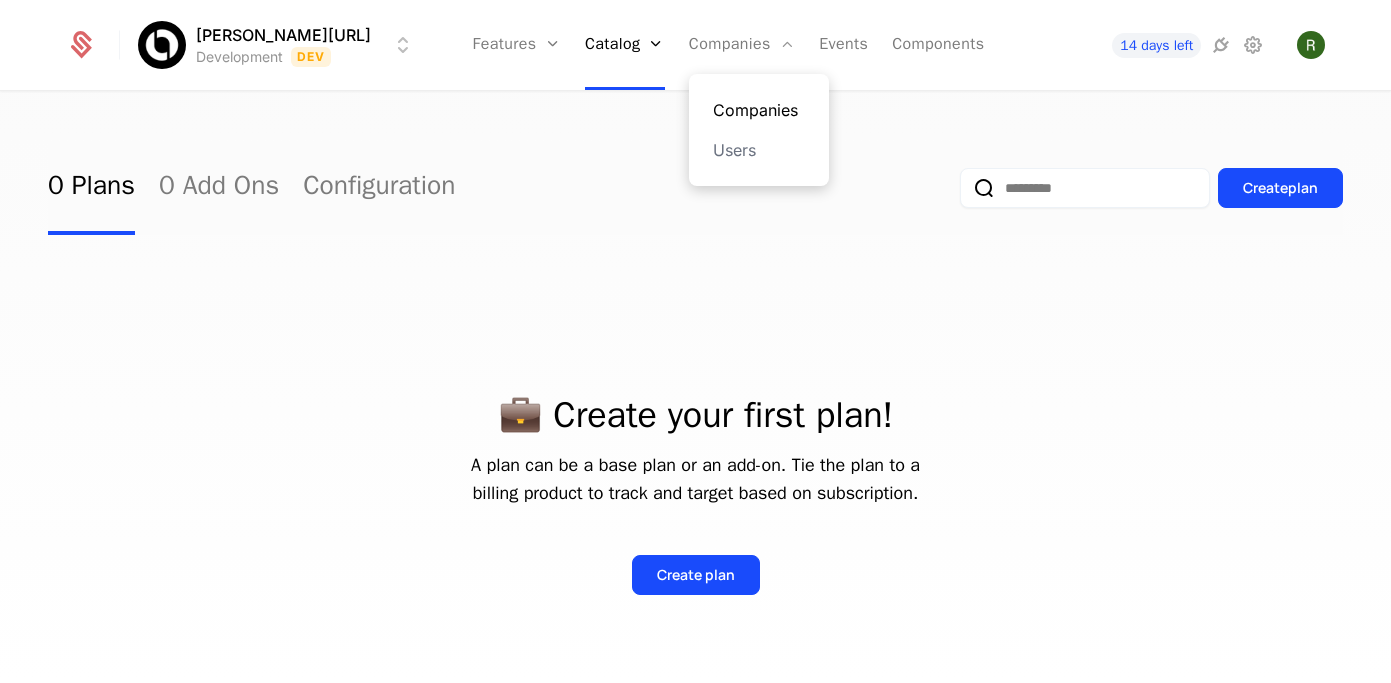 click on "Companies" at bounding box center (759, 110) 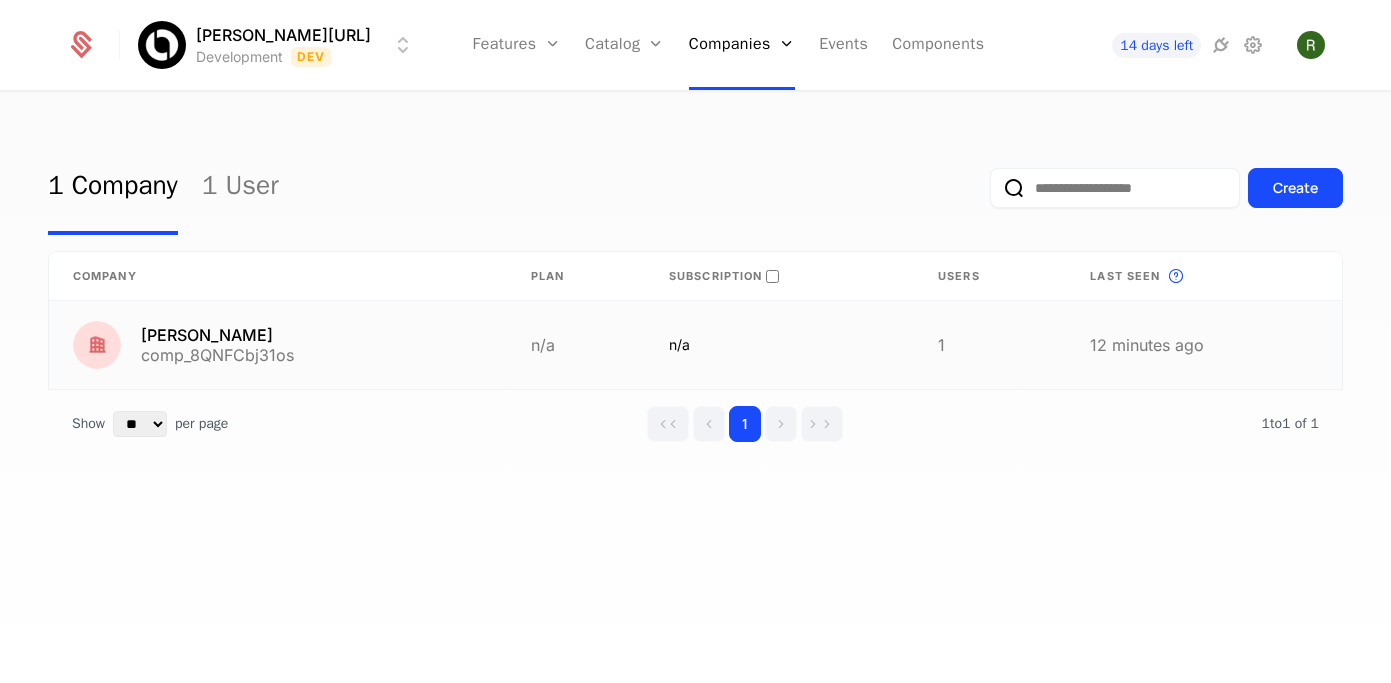 click at bounding box center (97, 345) 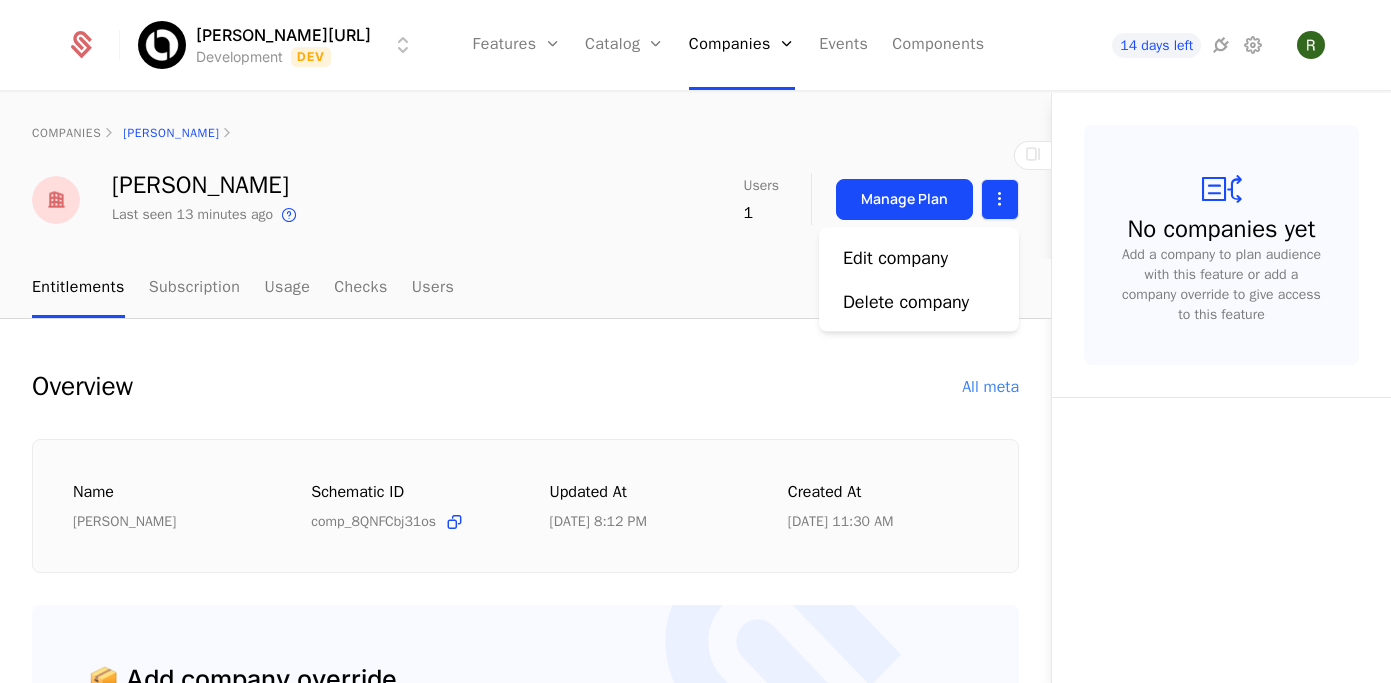 click on "Billy.ai Development Dev Features Features Flags Catalog Plans Add Ons Configuration Companies Companies Users Events Components 14 days left companies Riya Desai Riya Desai Last seen 13 minutes ago This is the date a track or identify event associated with this company was last received by Schematic. Users 1 Manage Plan Entitlements Subscription Usage Checks Users Overview All meta Name Riya Desai Schematic ID comp_8QNFCbj31os Updated at 7/23/25, 8:12 PM Created at 7/23/25, 11:30 AM 📦 Add company override Create an override to grant access to a feature specifically for this company.  This override gets evaluated ahead of all other rules. Add company override 0 of 20 Used 👥 Assign a plan Add this company to a plan audience to assign a plan and all of its feature  entitlements to this company. Go to plans No companies yet Add a company to plan audience with this feature or add a company override to give access to this feature
Best Viewed on Desktop You're currently viewing this on a  ." at bounding box center (695, 341) 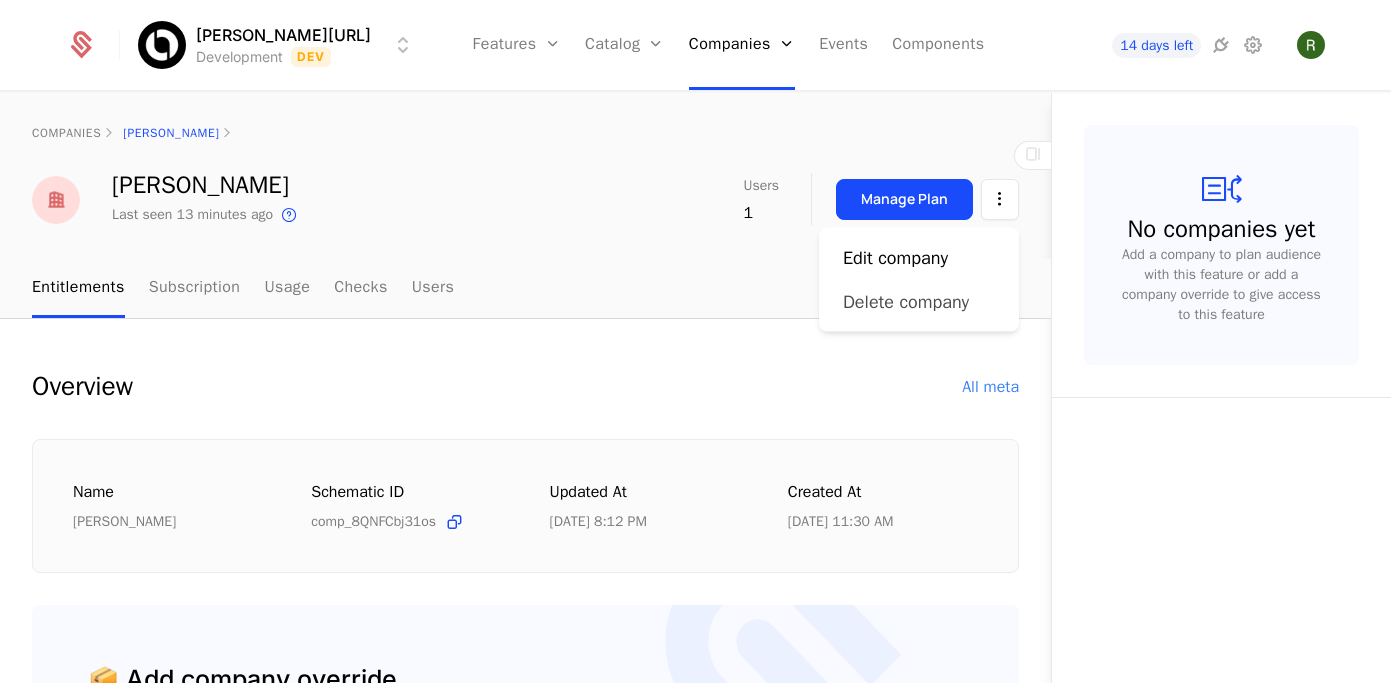 click on "Delete company" at bounding box center [906, 302] 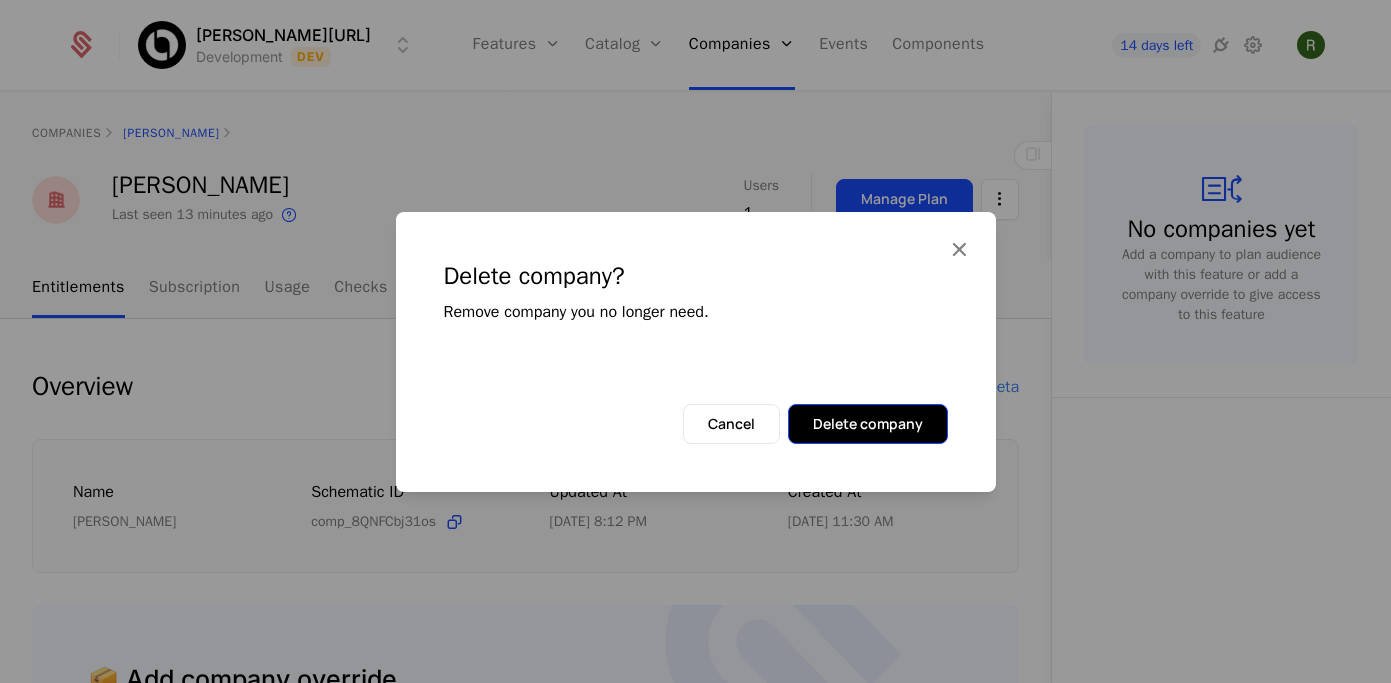 click on "Delete company" at bounding box center [868, 424] 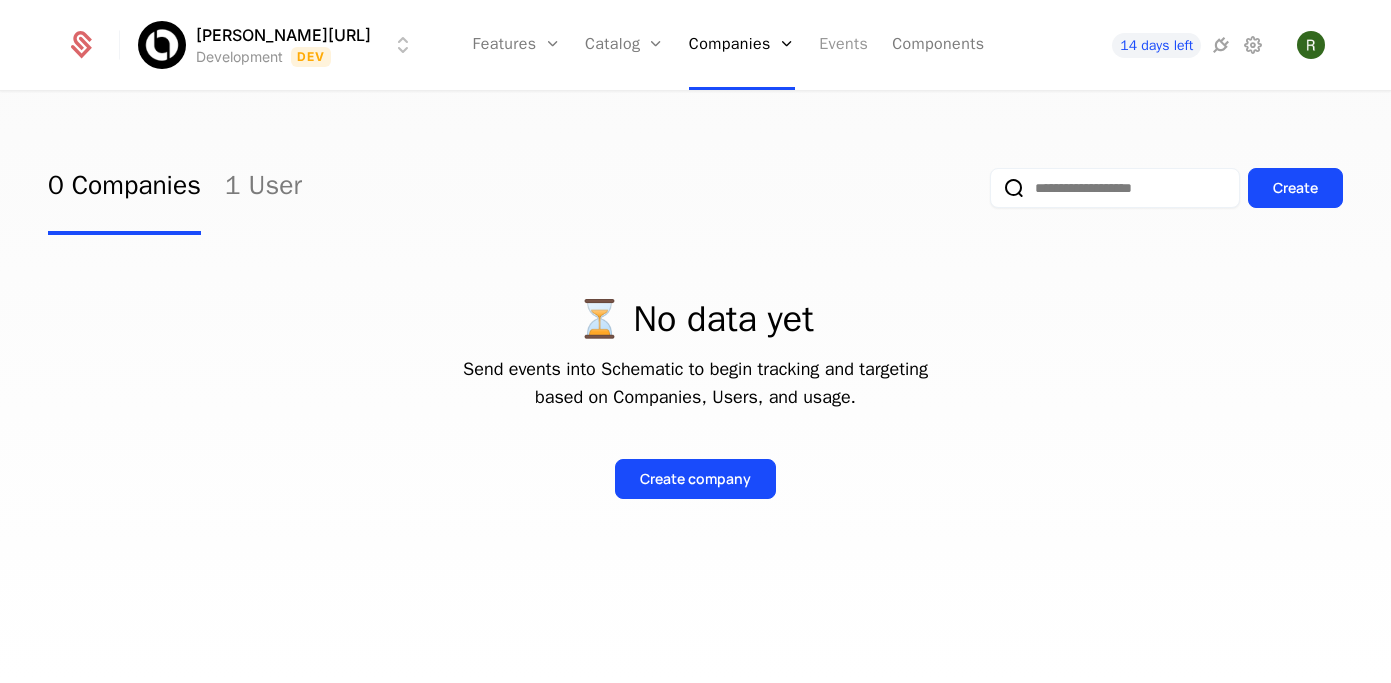 click on "Events" at bounding box center [843, 45] 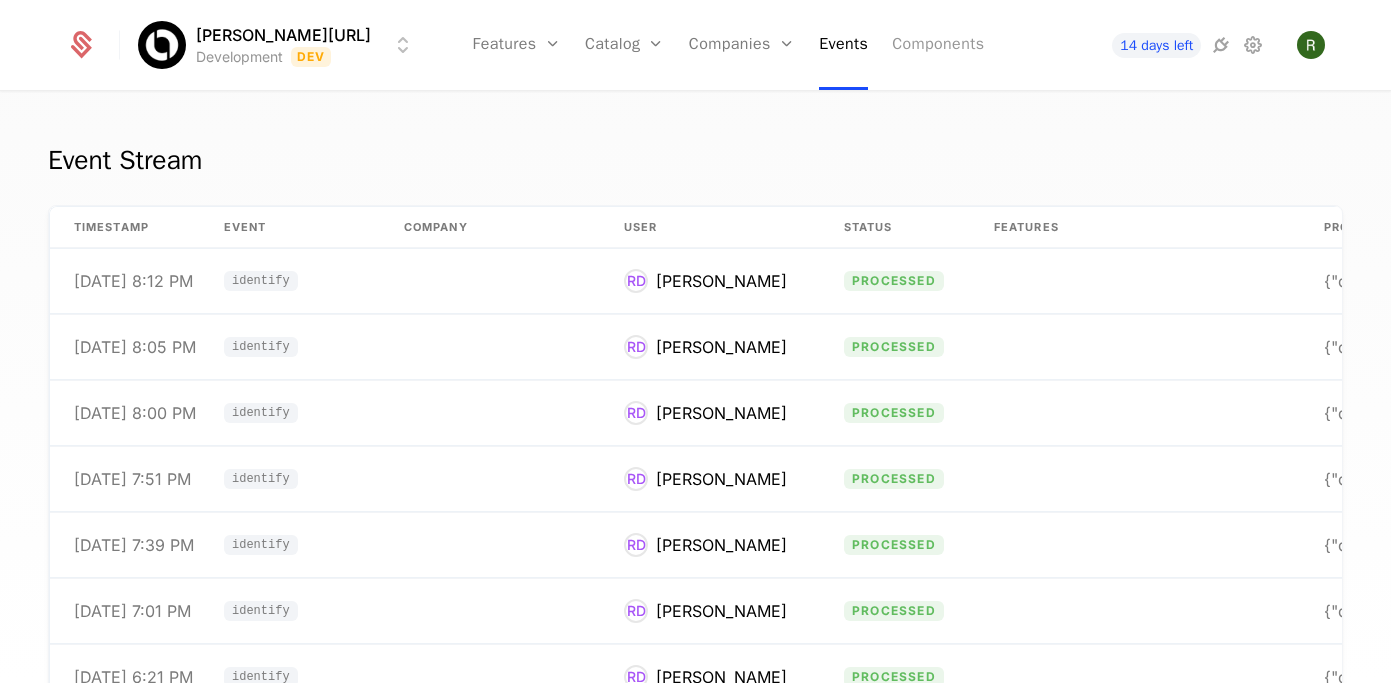 click on "Components" at bounding box center [938, 45] 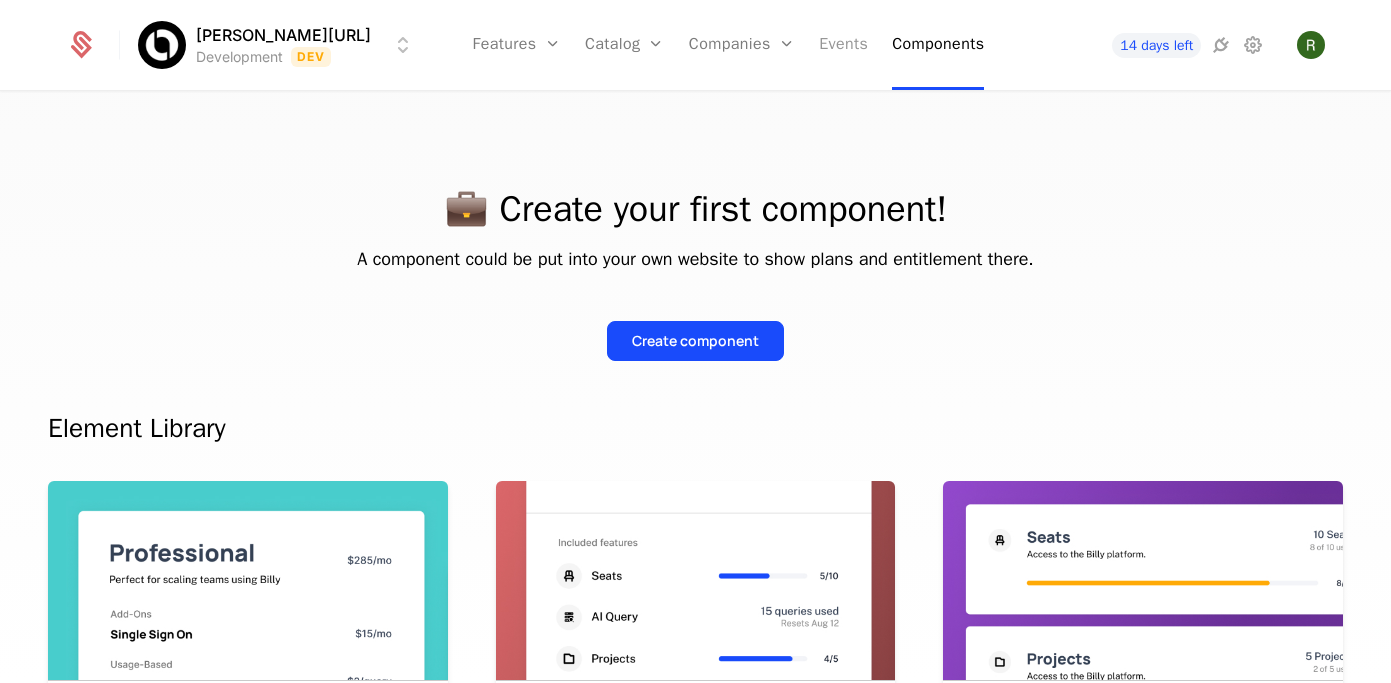 click on "Events" at bounding box center [843, 45] 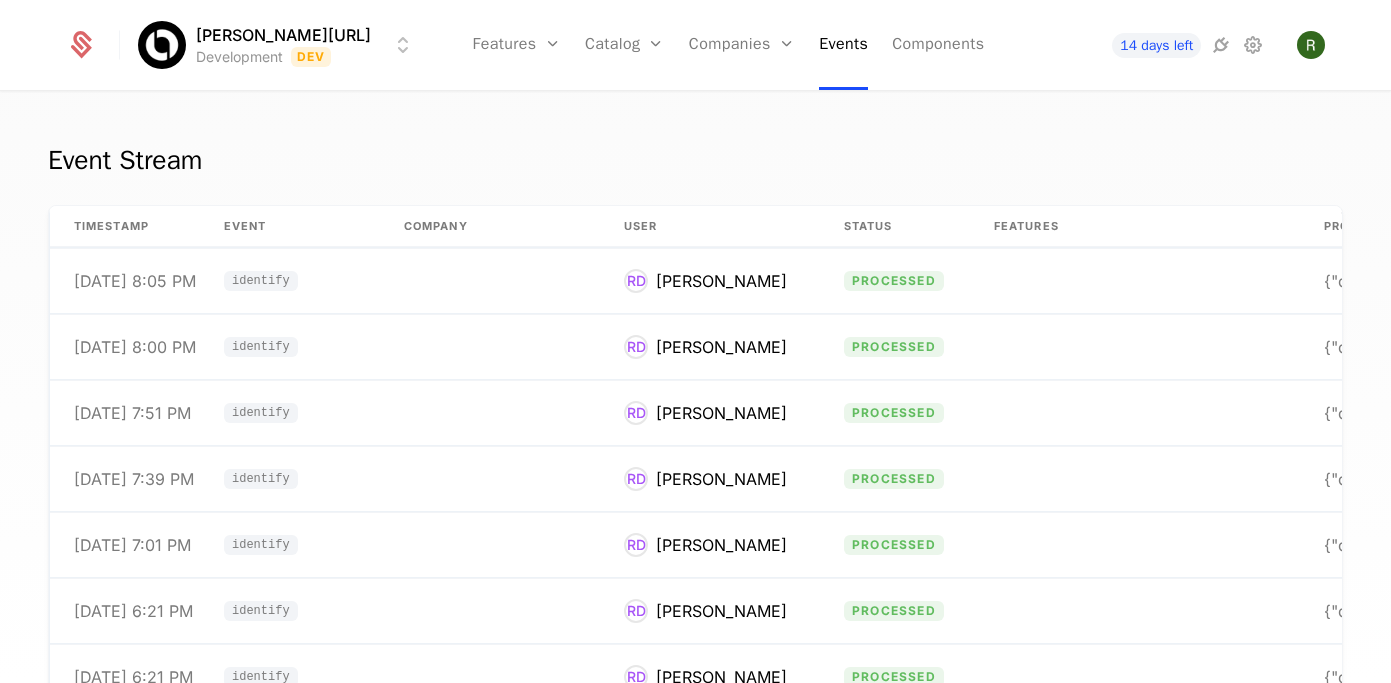 scroll, scrollTop: 0, scrollLeft: 0, axis: both 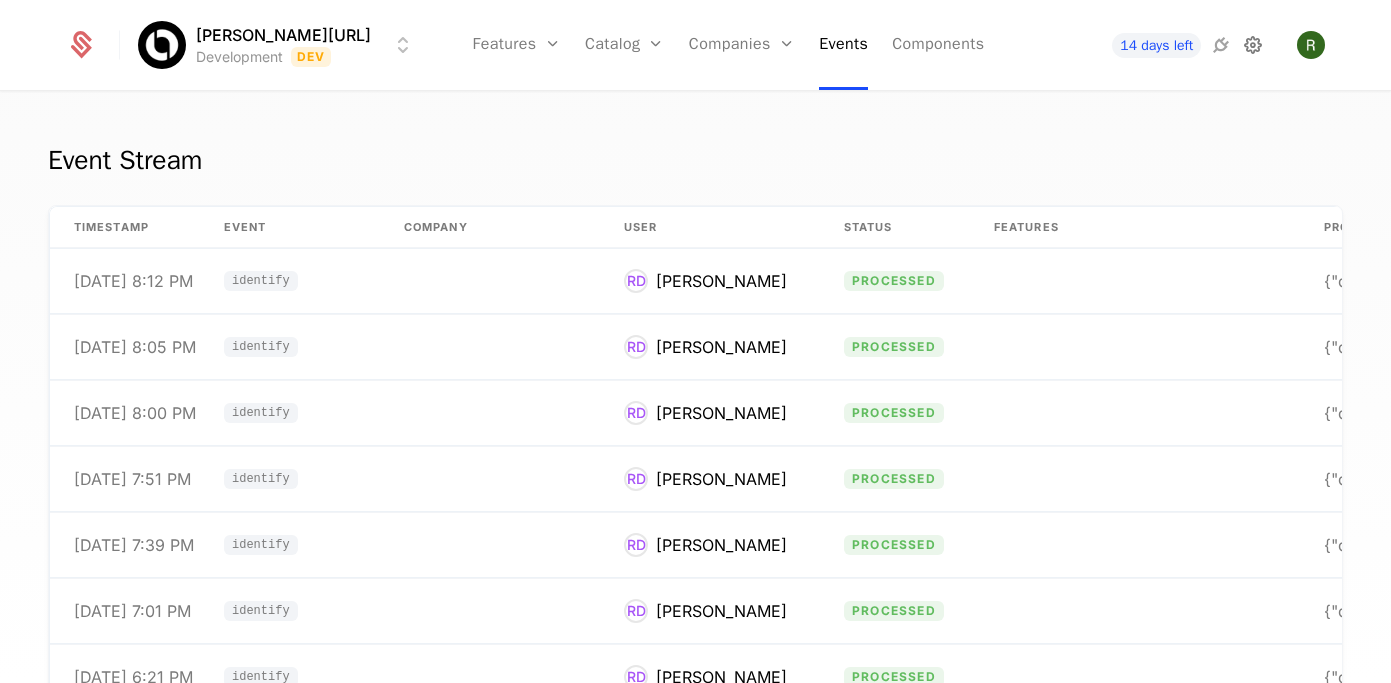 click at bounding box center [1253, 45] 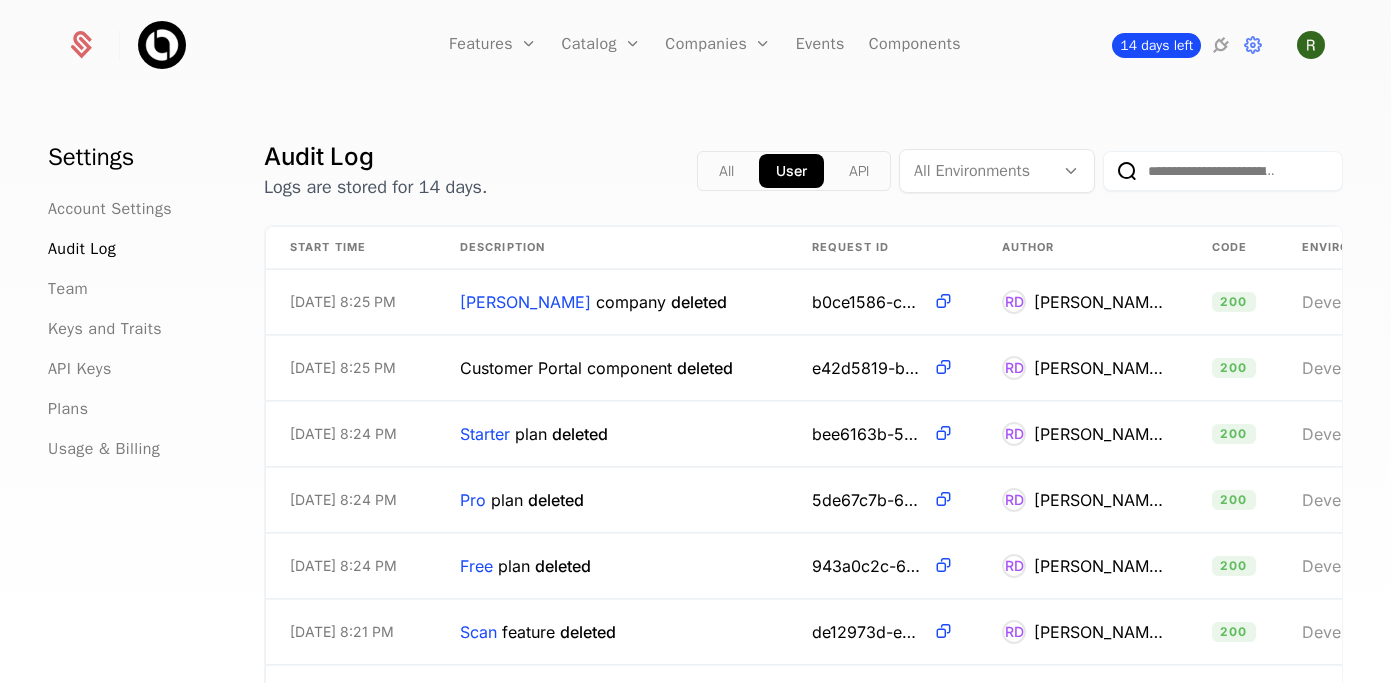 click on "14 days left" at bounding box center (1156, 45) 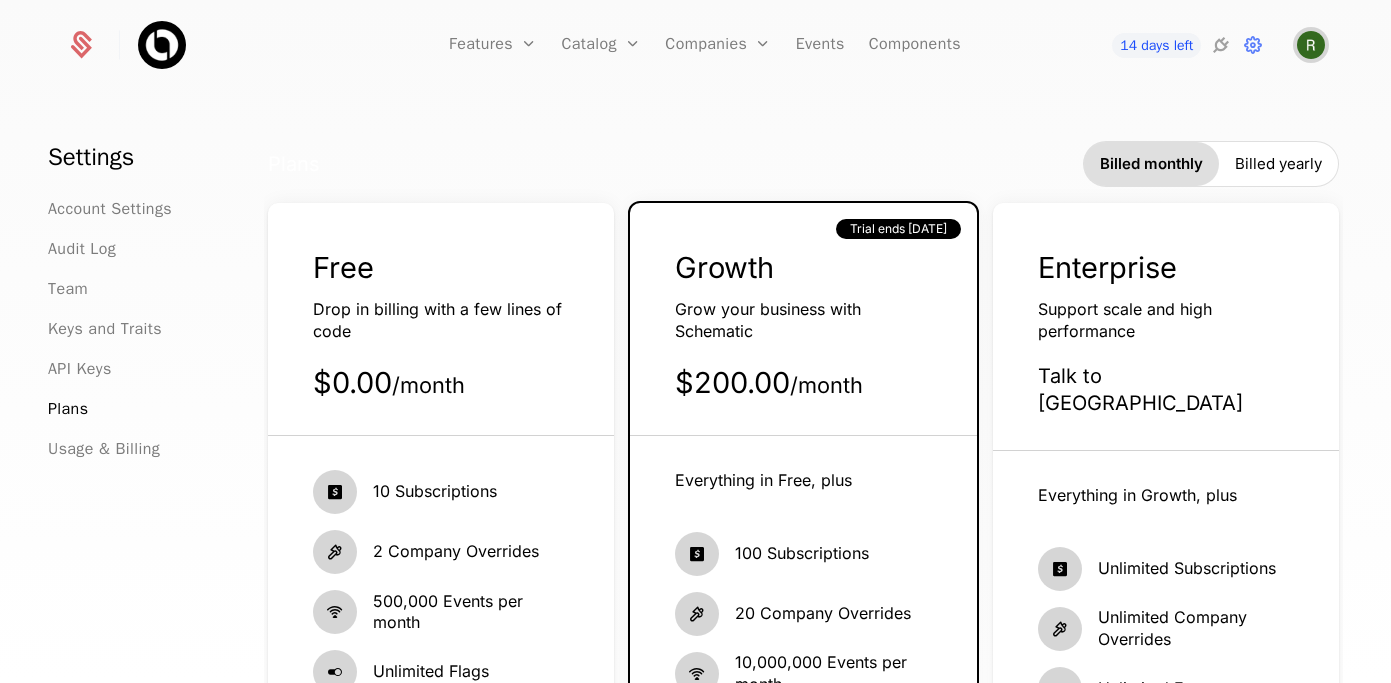 click at bounding box center (1311, 45) 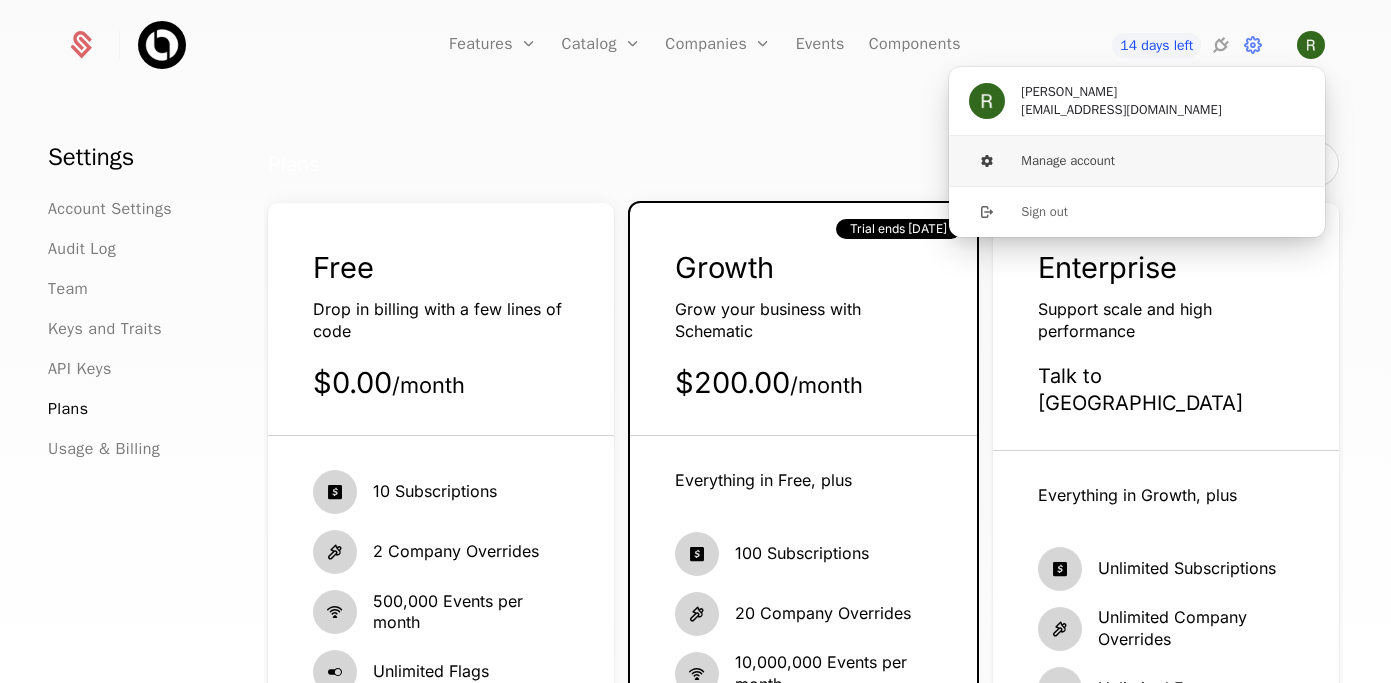 click on "Manage account" at bounding box center (1137, 161) 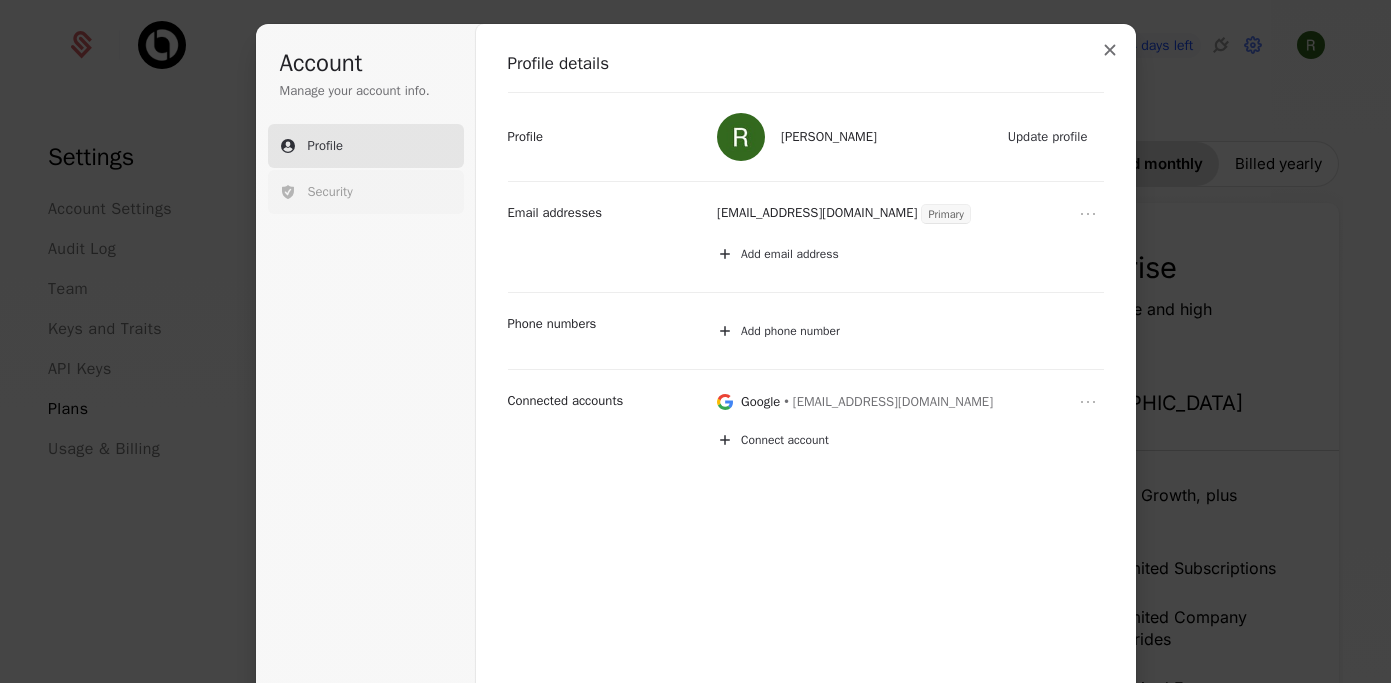 click on "Security" at bounding box center [330, 192] 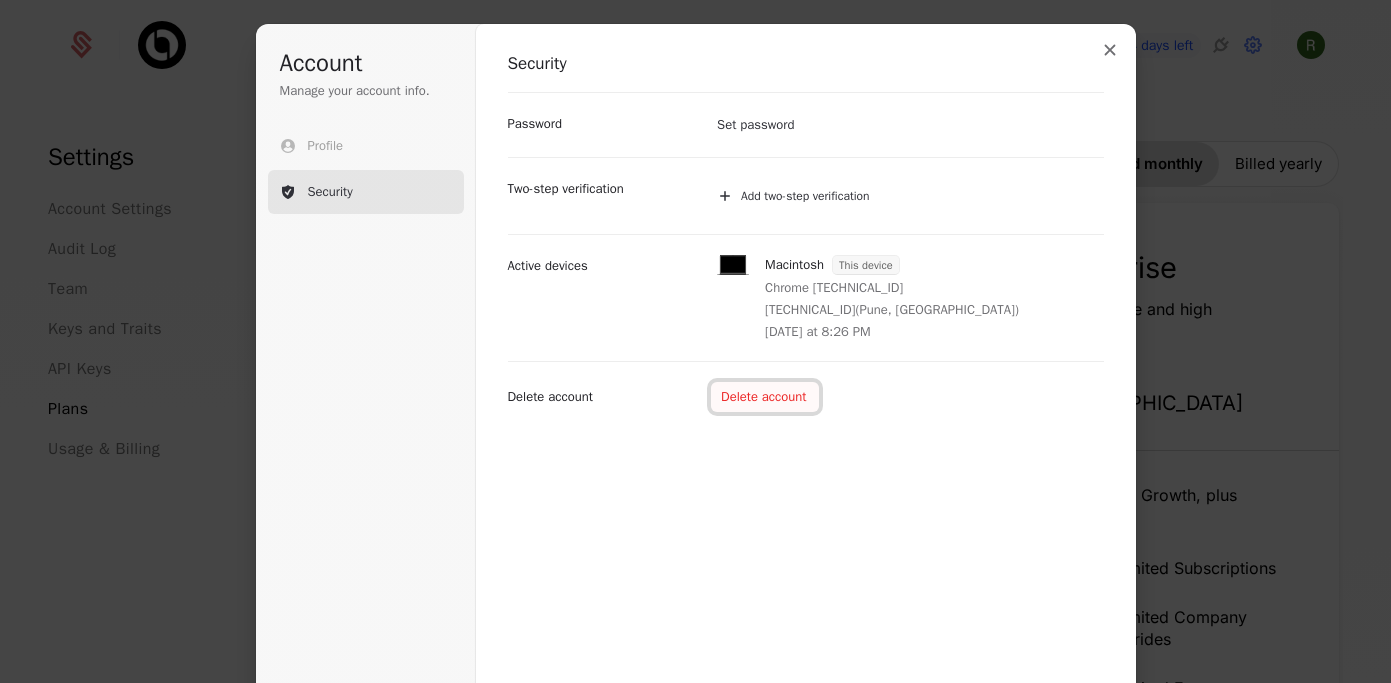 click on "Delete account" at bounding box center [764, 397] 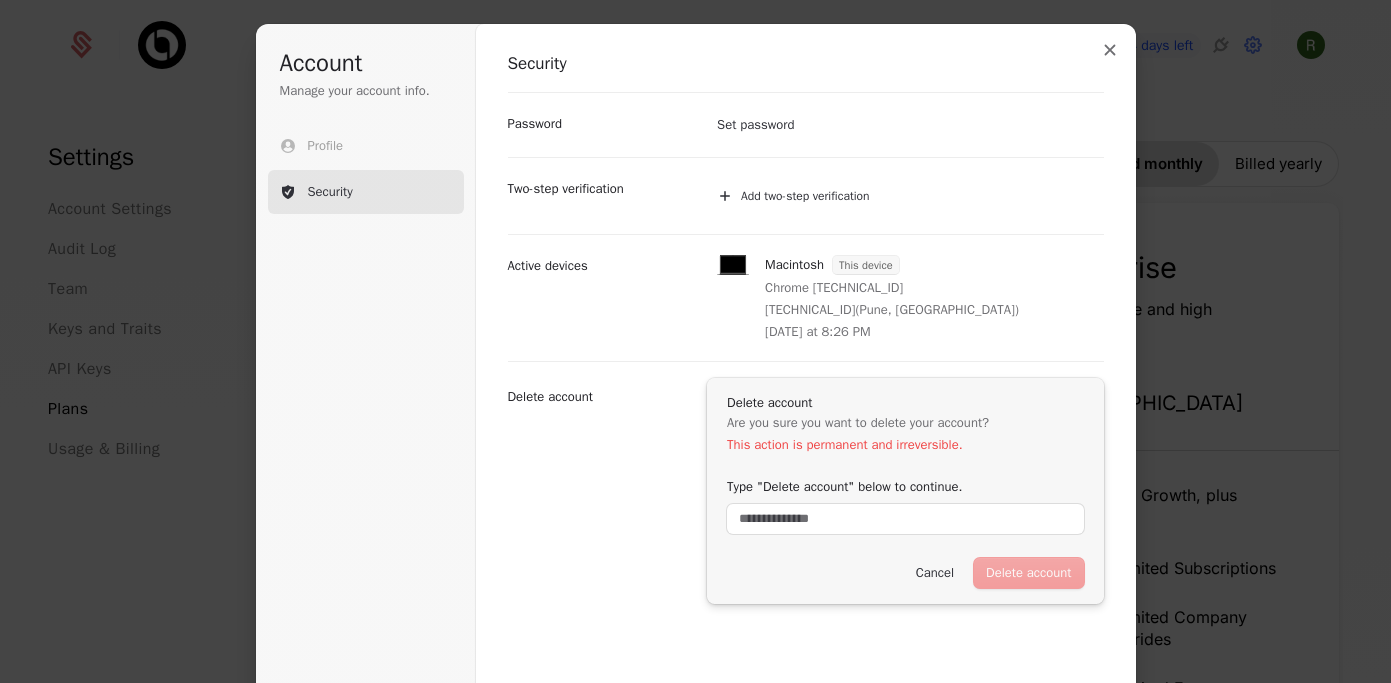 click on "Delete account Cancel" at bounding box center [905, 573] 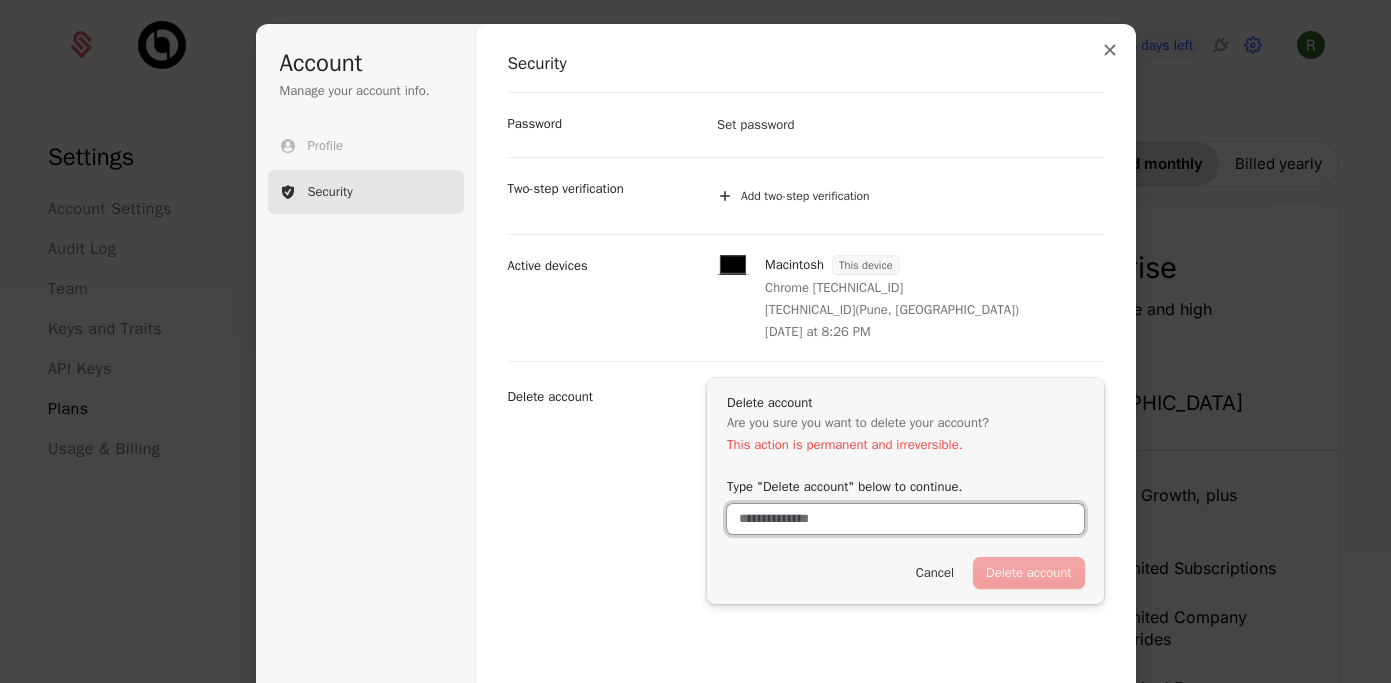 click on "Type "Delete account" below to continue." at bounding box center [905, 519] 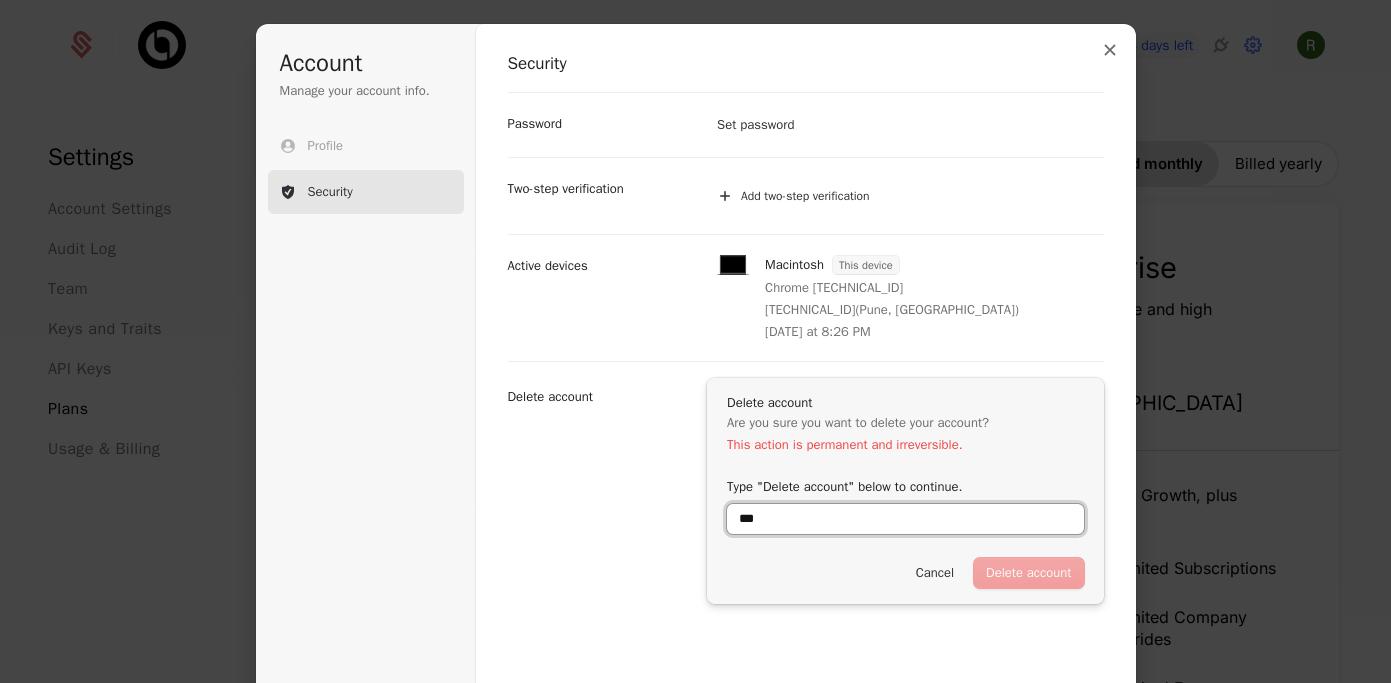 scroll, scrollTop: 1, scrollLeft: 0, axis: vertical 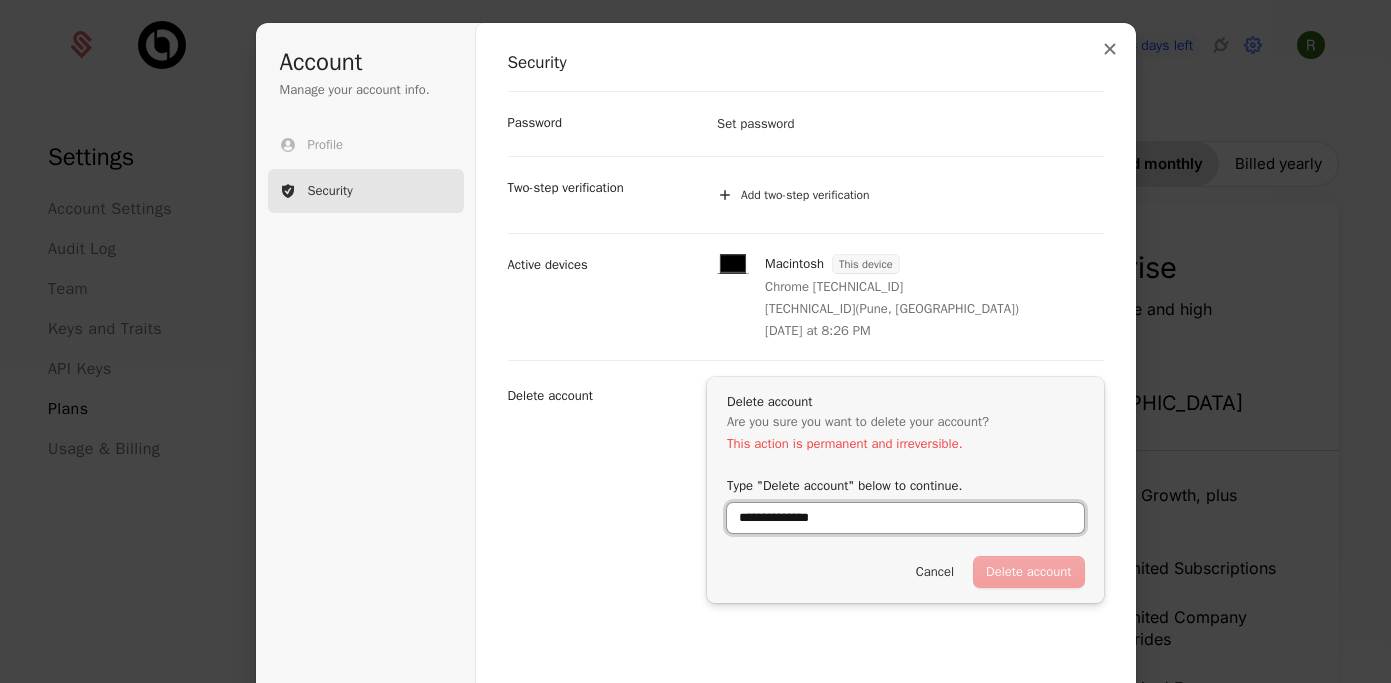 click on "**********" at bounding box center [905, 518] 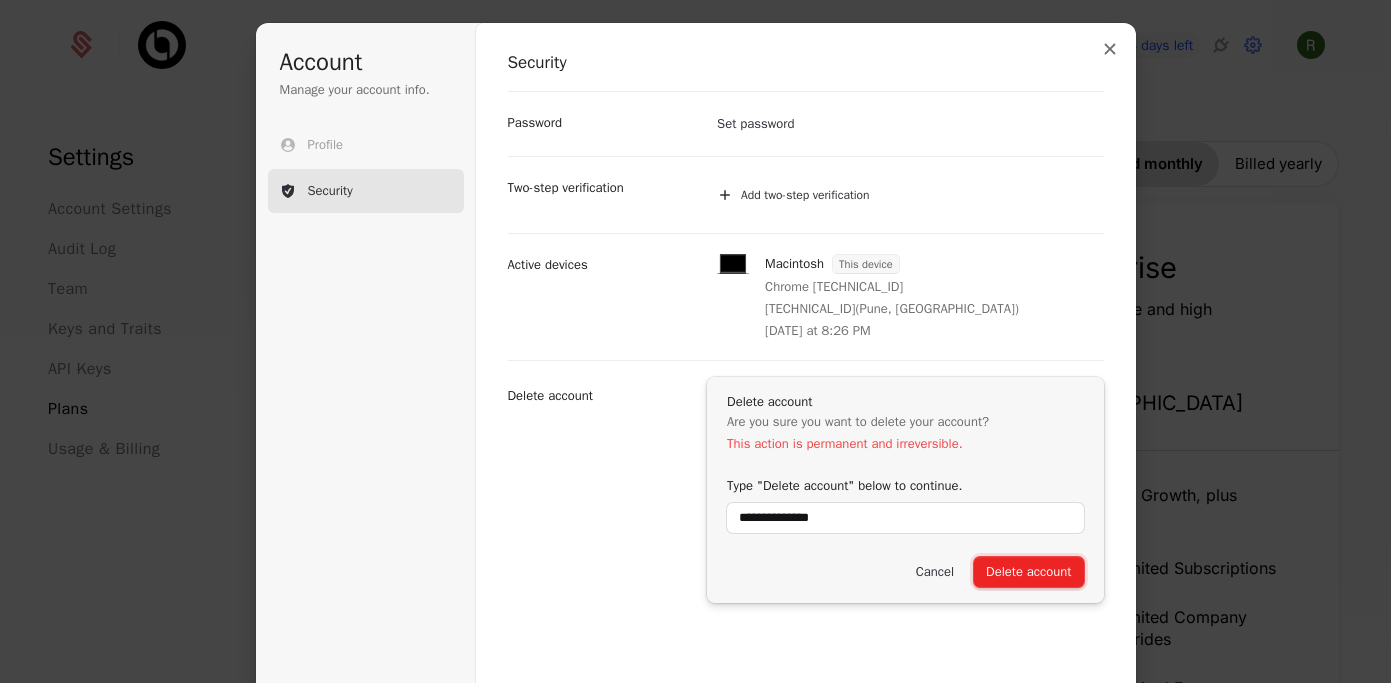 click on "Delete account" at bounding box center (1028, 572) 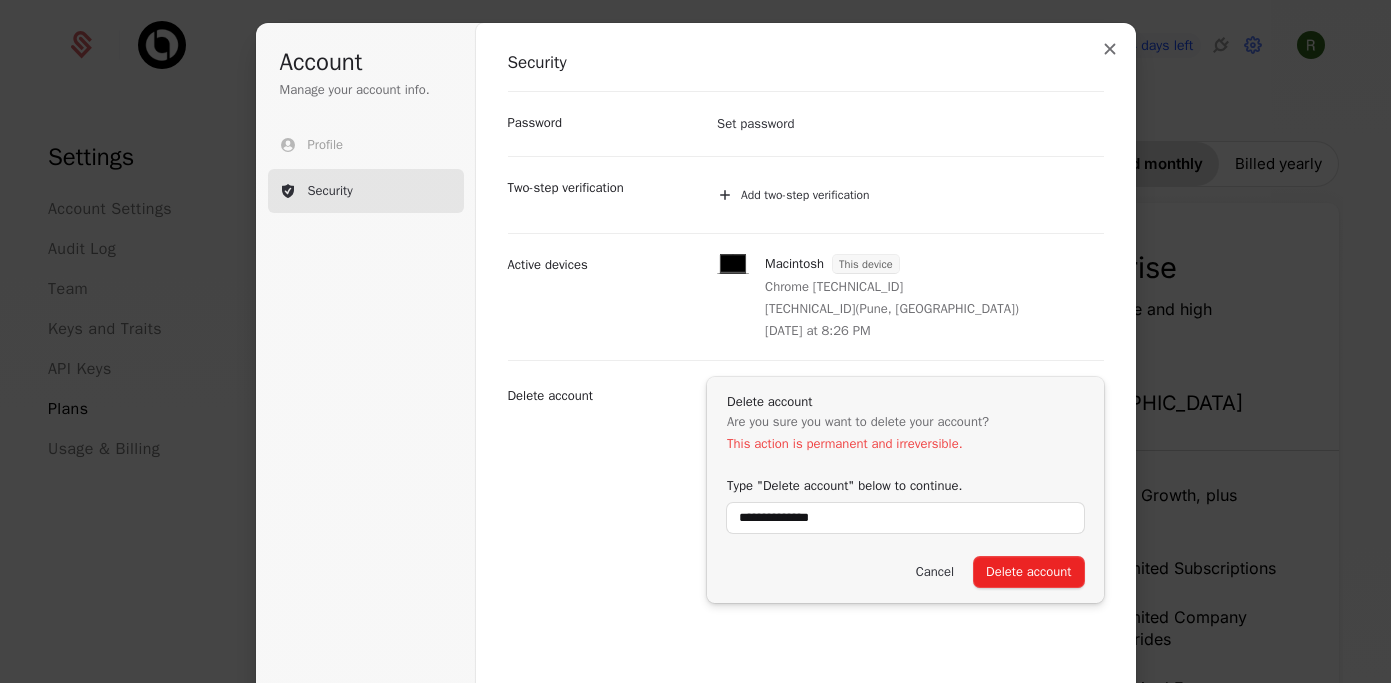 type on "**********" 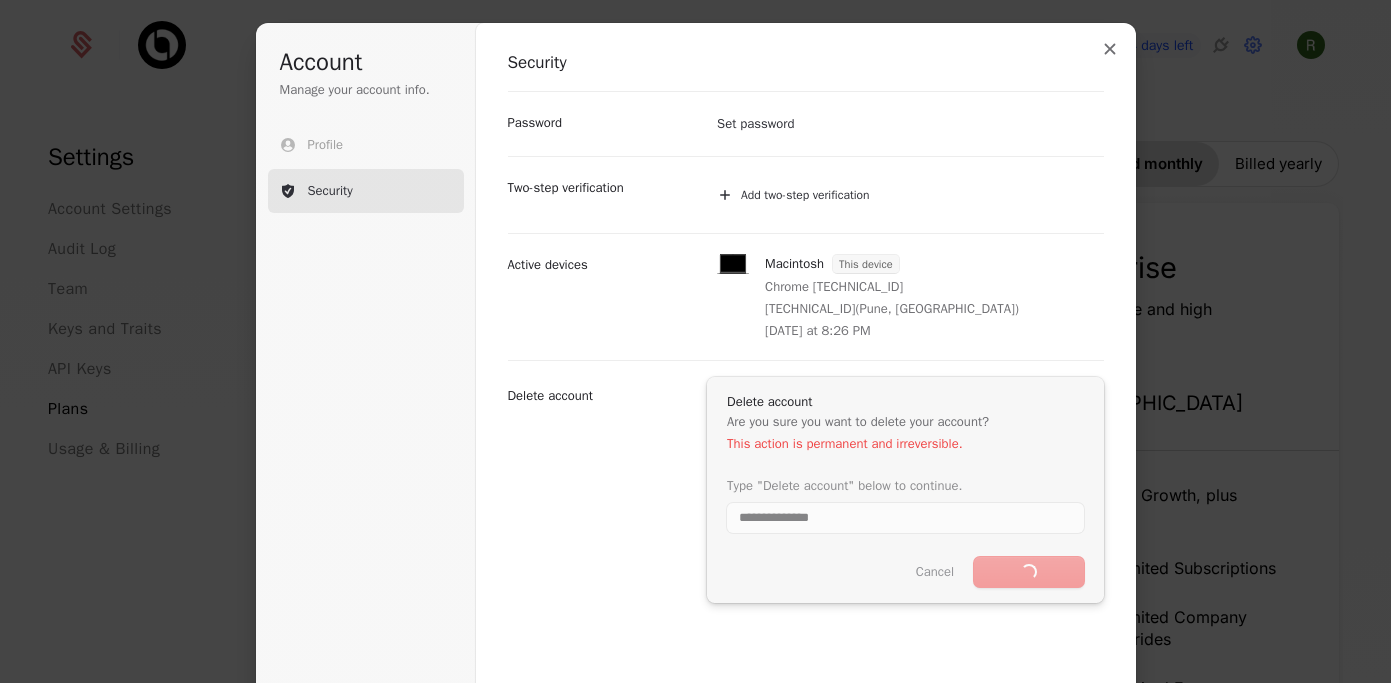 scroll, scrollTop: 0, scrollLeft: 0, axis: both 